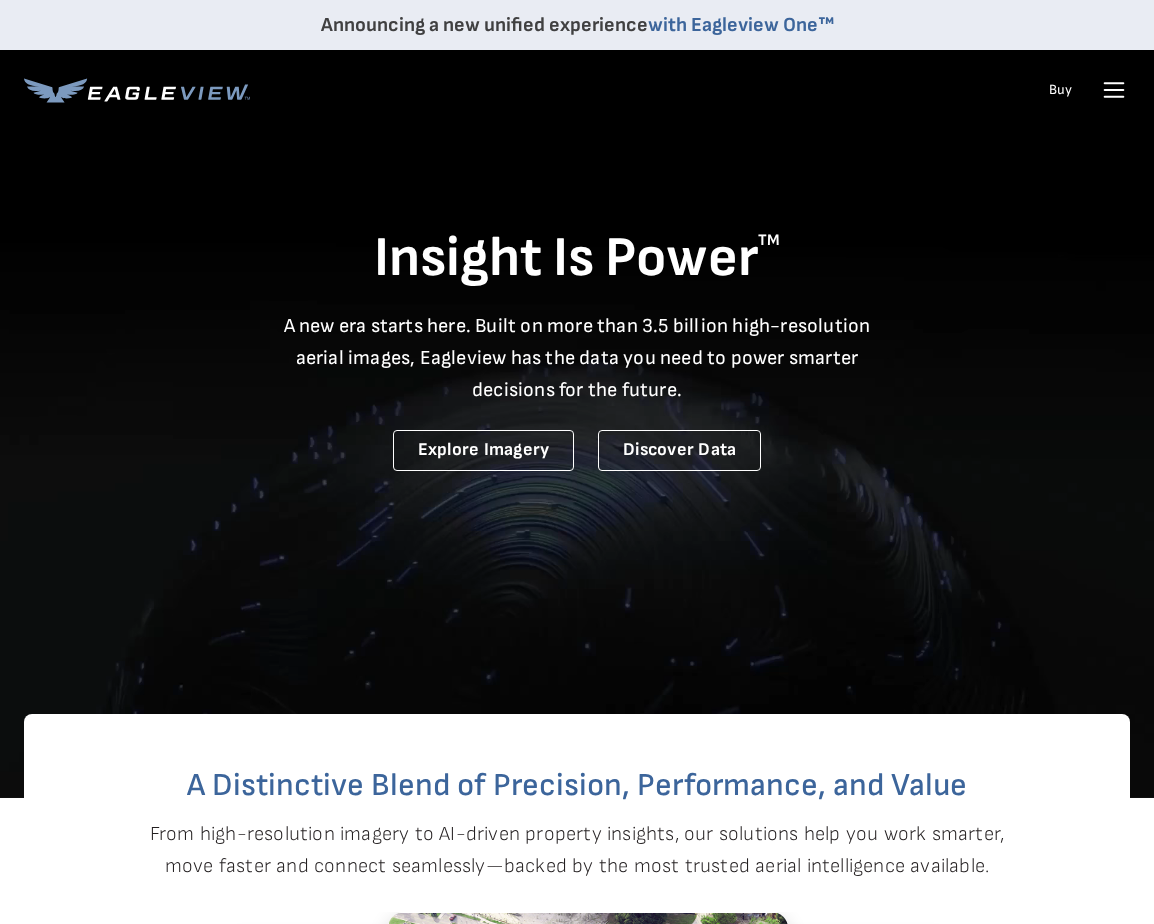 scroll, scrollTop: 0, scrollLeft: 0, axis: both 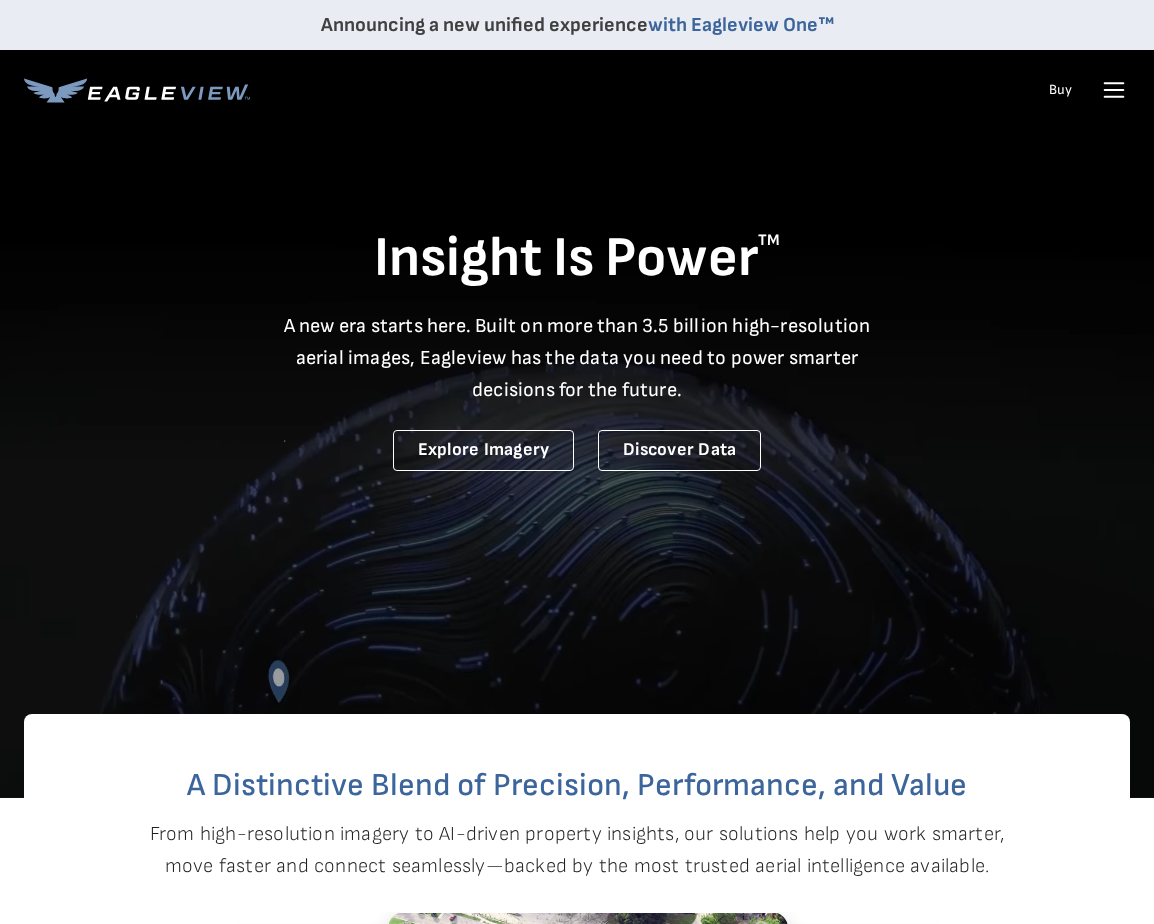 click on "Login" at bounding box center [0, 0] 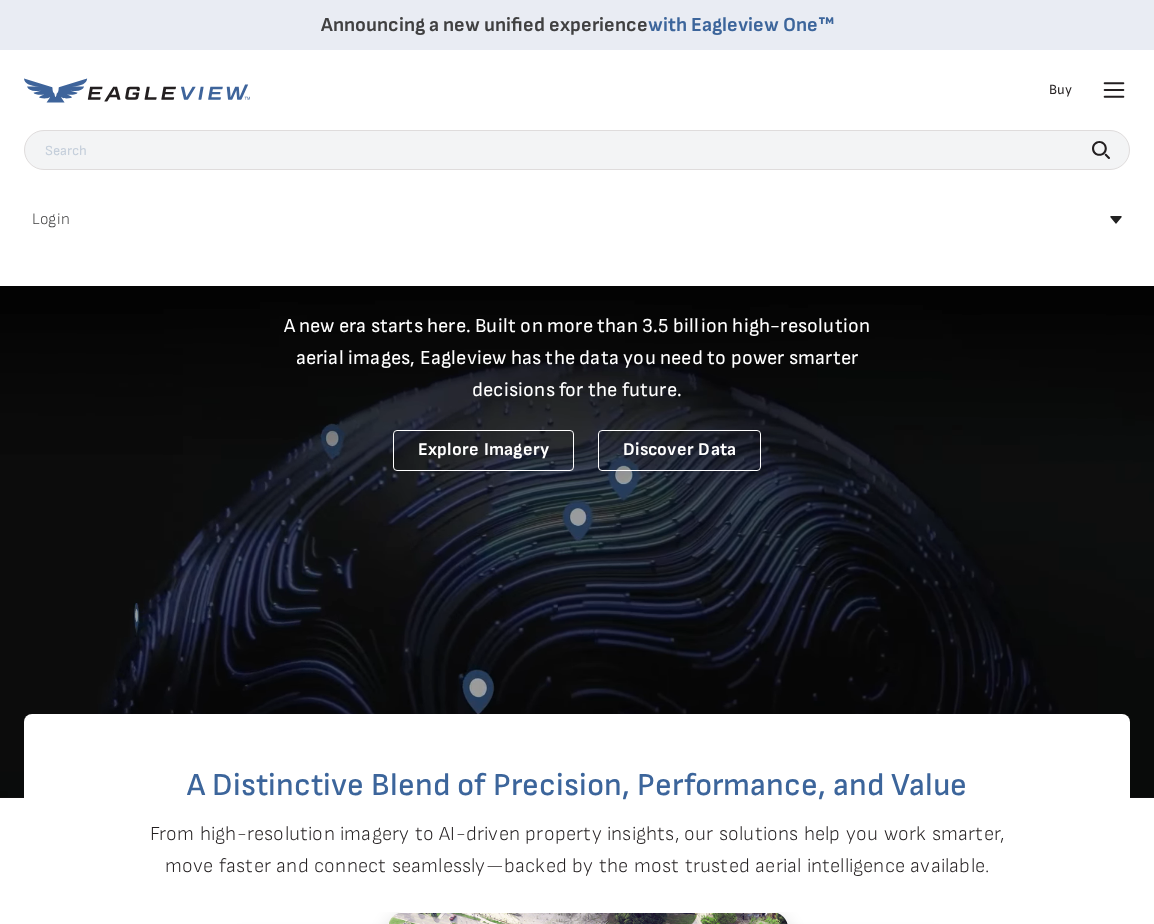 click on "MyEagleview" at bounding box center [0, 0] 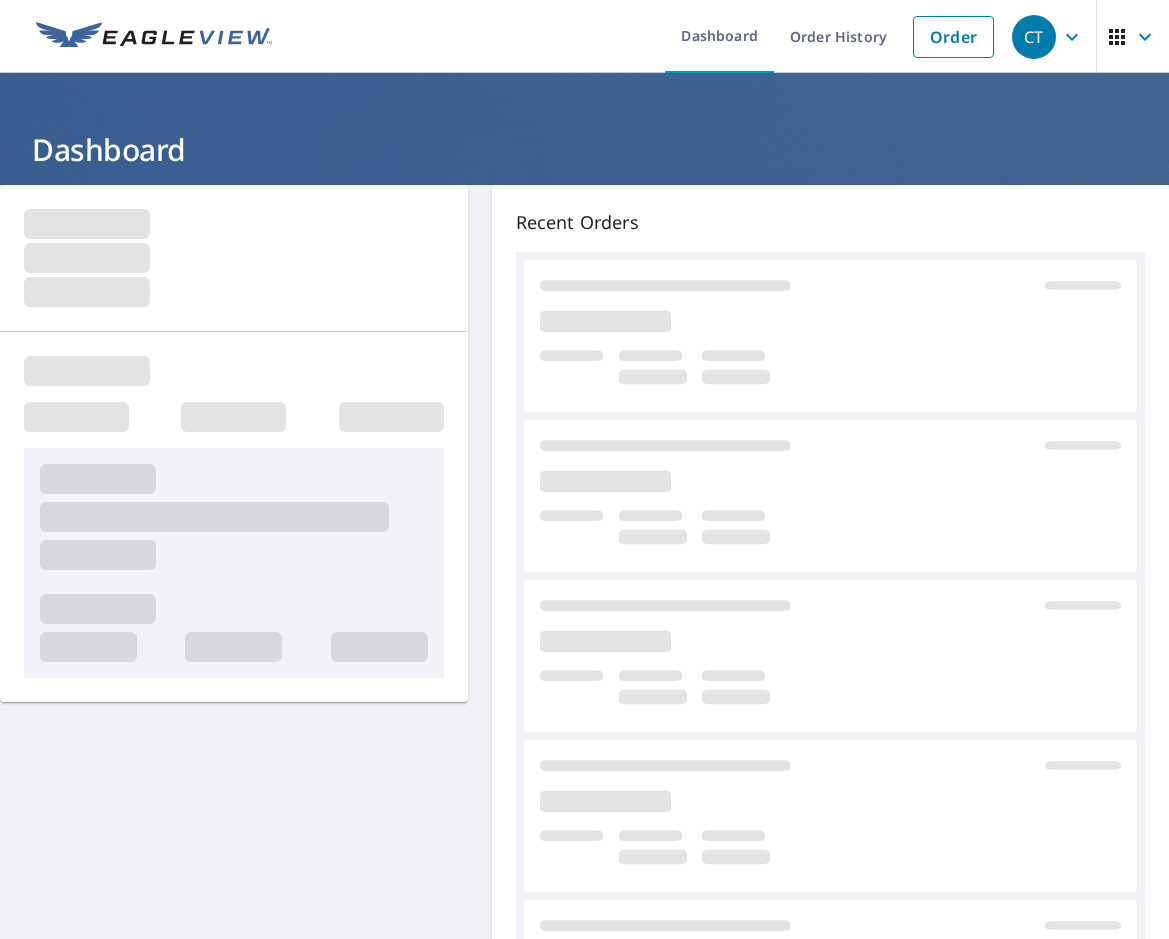 scroll, scrollTop: 0, scrollLeft: 0, axis: both 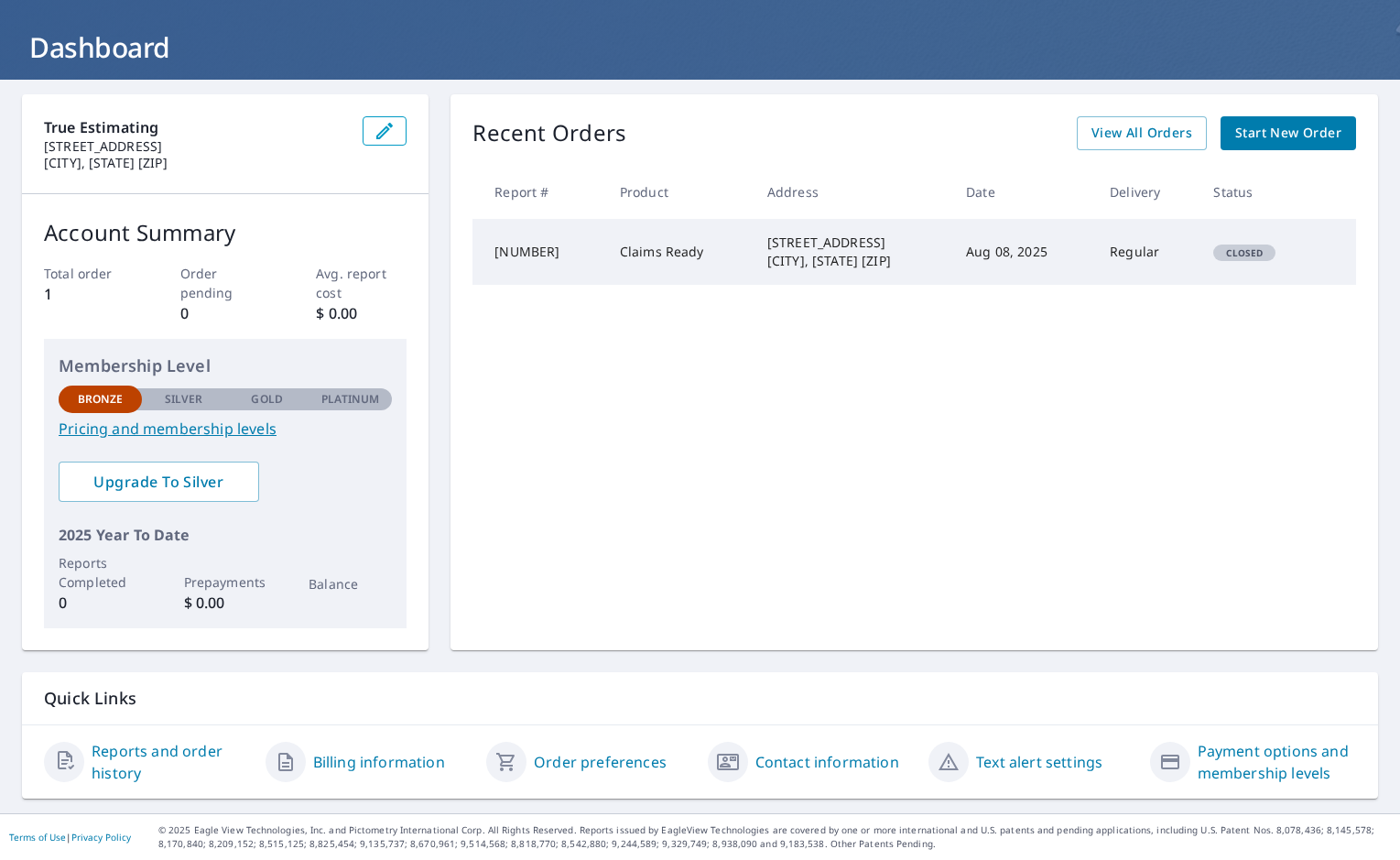 click on "Billing information" at bounding box center [379, 762] 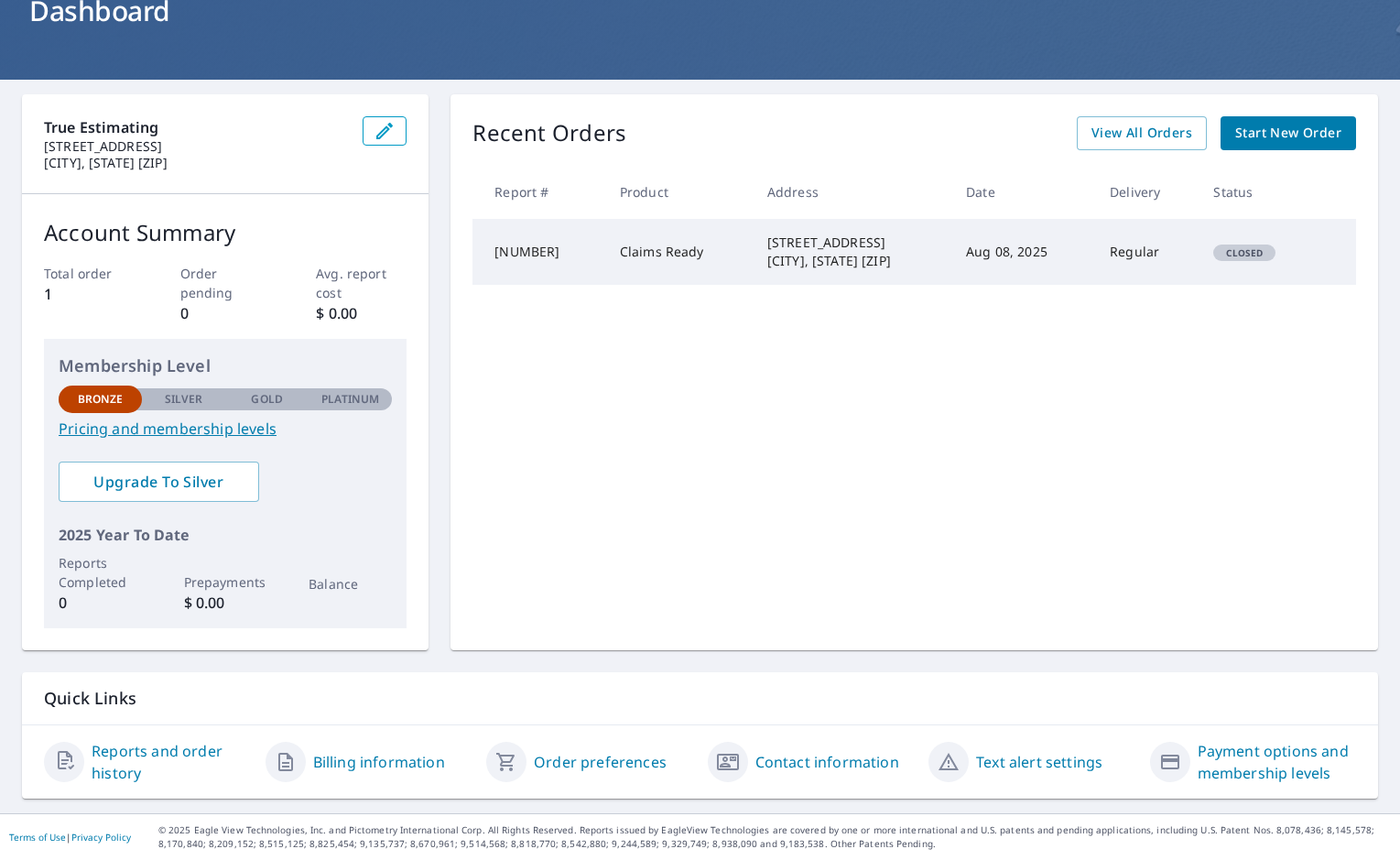 scroll, scrollTop: 0, scrollLeft: 0, axis: both 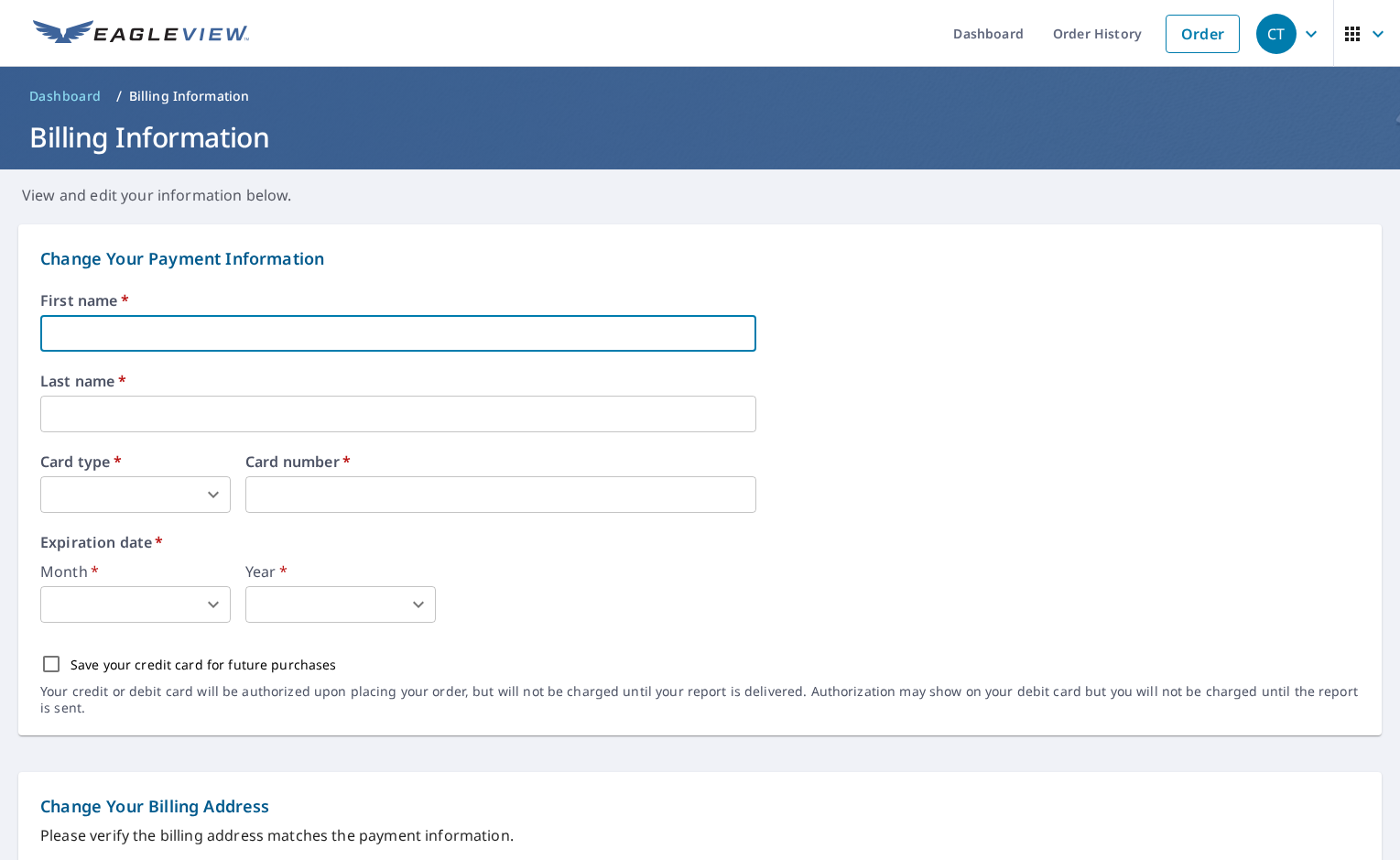 click at bounding box center [398, 333] 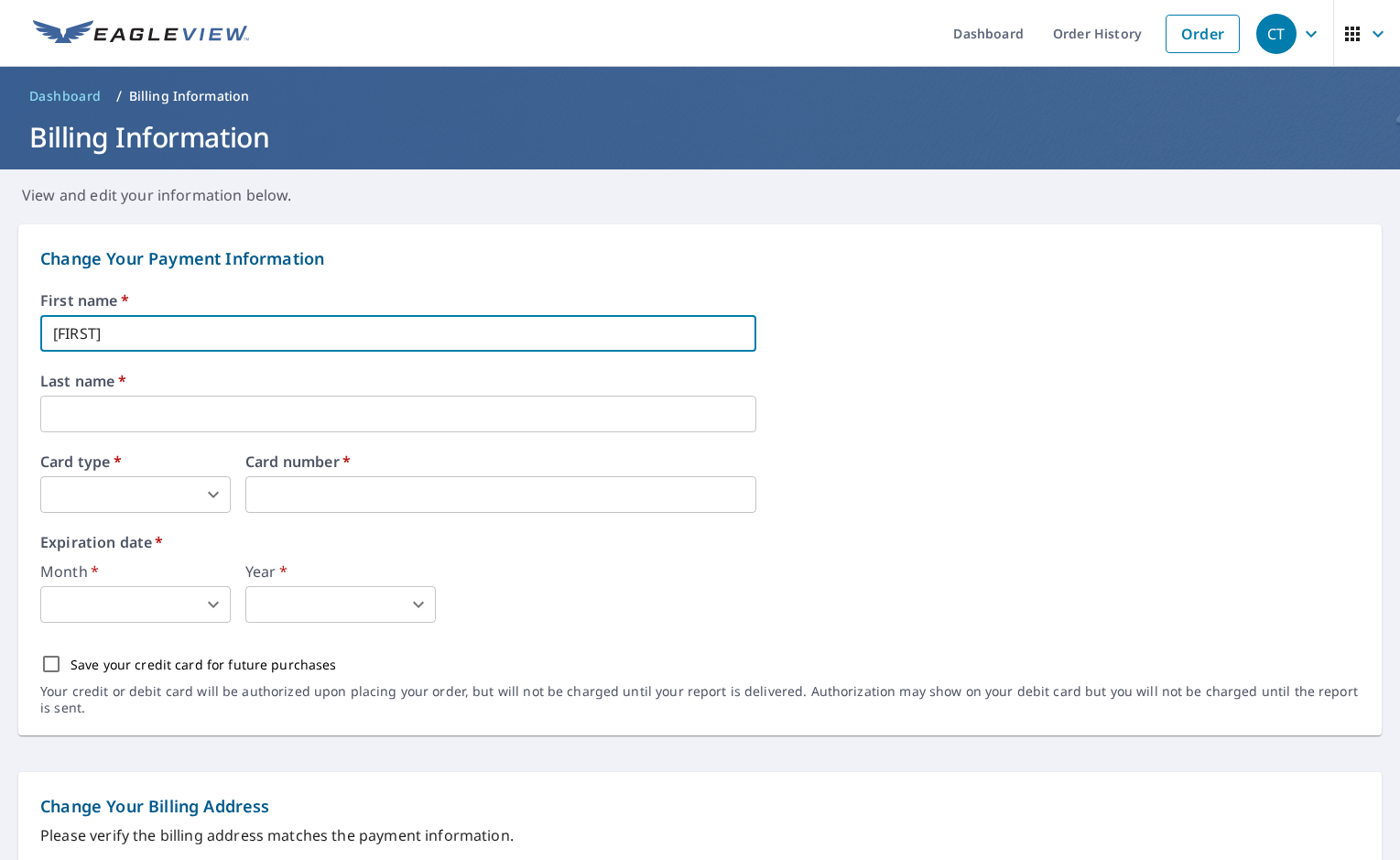 type on "[LAST]" 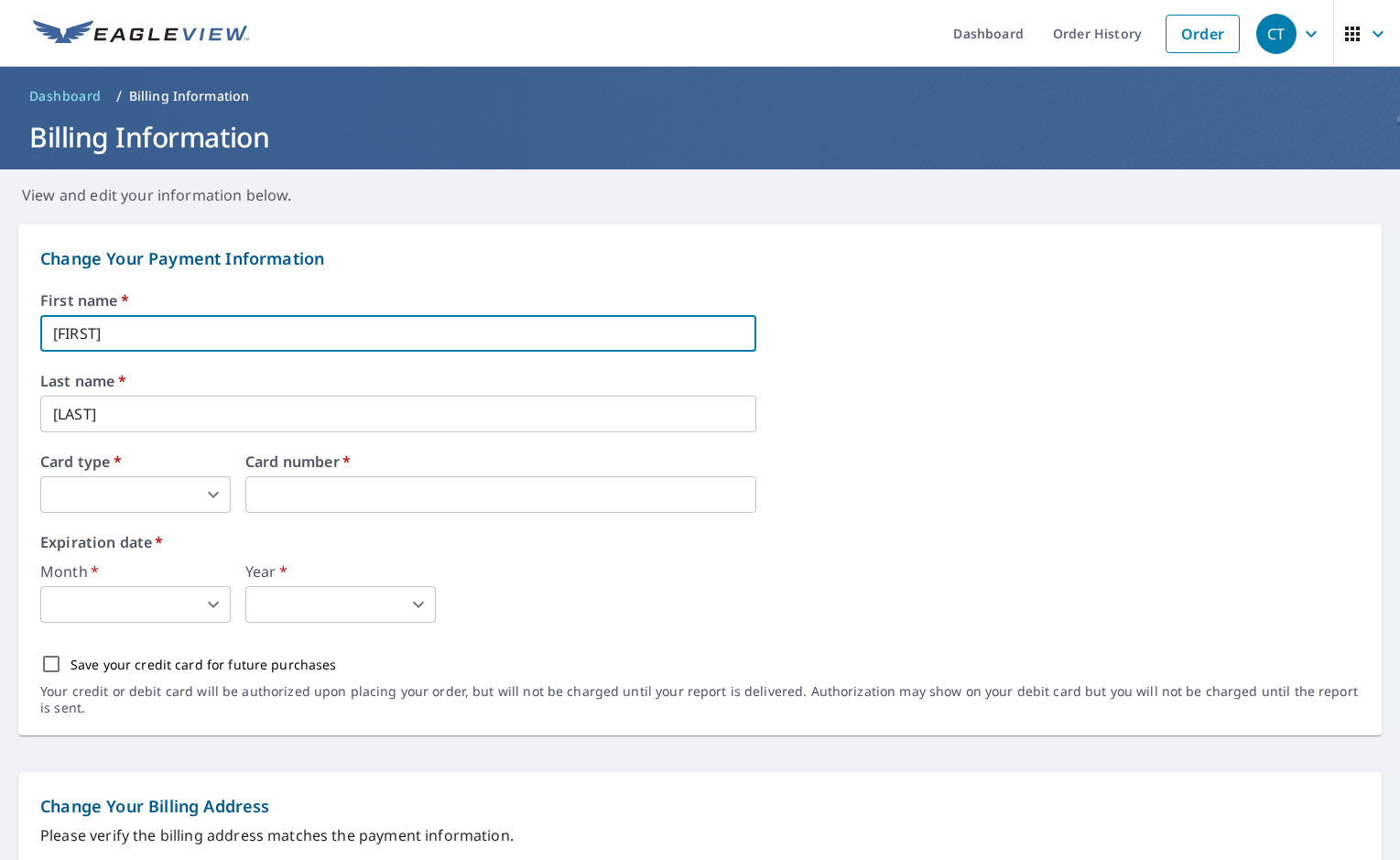 click on "CT CT
Dashboard Order History Order CT Dashboard / Billing Information Billing Information View and edit your information below. Change Your Payment Information First name   * [FIRST] ​ Last name   * [LAST] ​ Card type   * ​ 0 ​ Card number   * Expiration date   * Month   * ​ 0 ​ Year   * ​ 0 ​ Save your credit card for future purchases Your credit or debit card will be authorized upon placing your order, but will not be charged until your report is delivered. Authorization may show on your debit card but you will not be charged until the report is sent. Change Your Billing Address Please verify the billing address matches the payment information. Billing email   * [EMAIL] ​ Company   * True Estimating ​ Country   * United States US ​ Phone [PHONE] ​ Ext. ​ Secondary phone ​ Ext. ​ Address [STREET_ADDRESS] ​ City [CITY] ​ State [STATE] [STATE] ​ Zip code [ZIP] ​ Save Cancel Terms of Use  |  Privacy Policy" at bounding box center [700, 430] 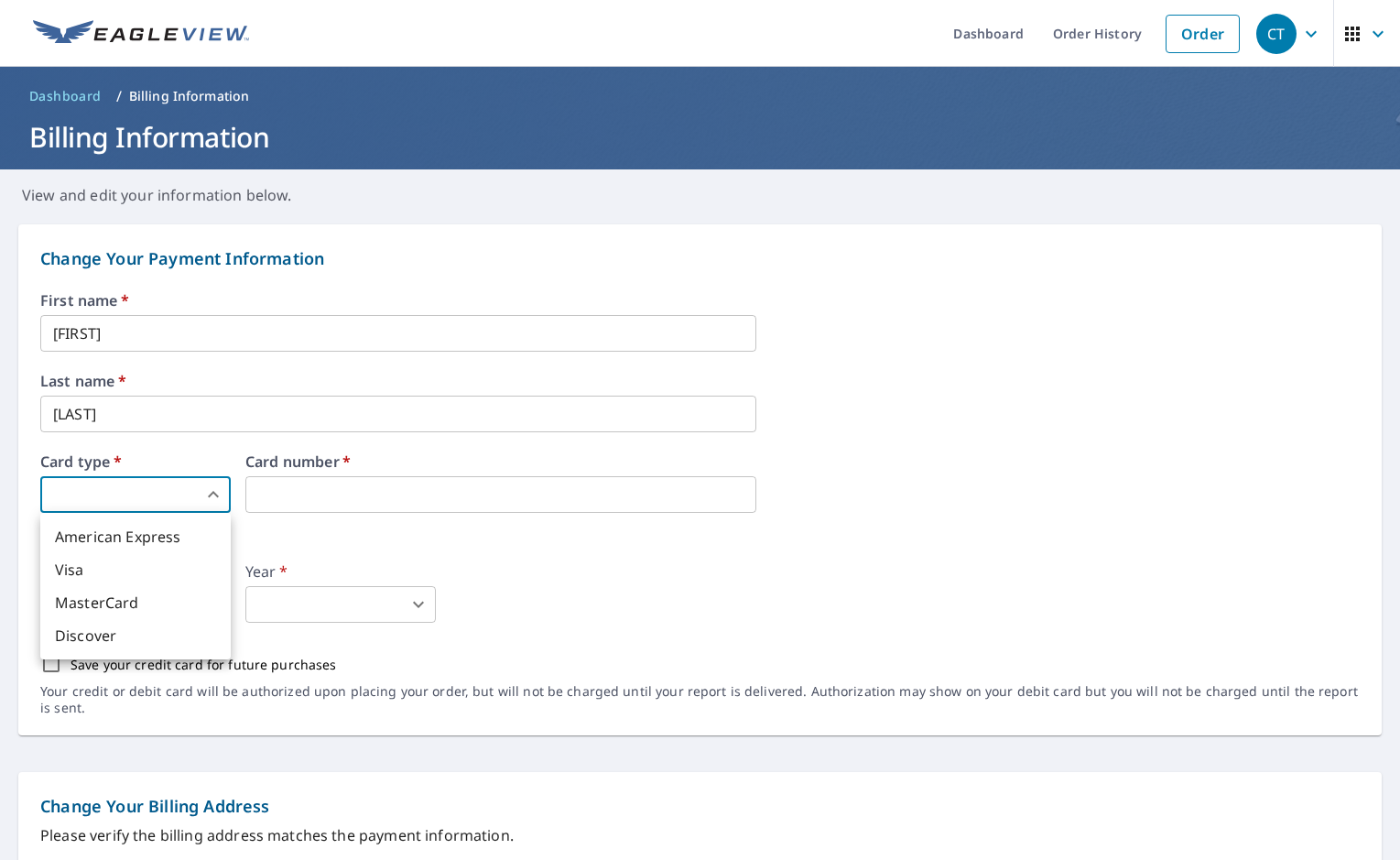 click on "MasterCard" at bounding box center [136, 603] 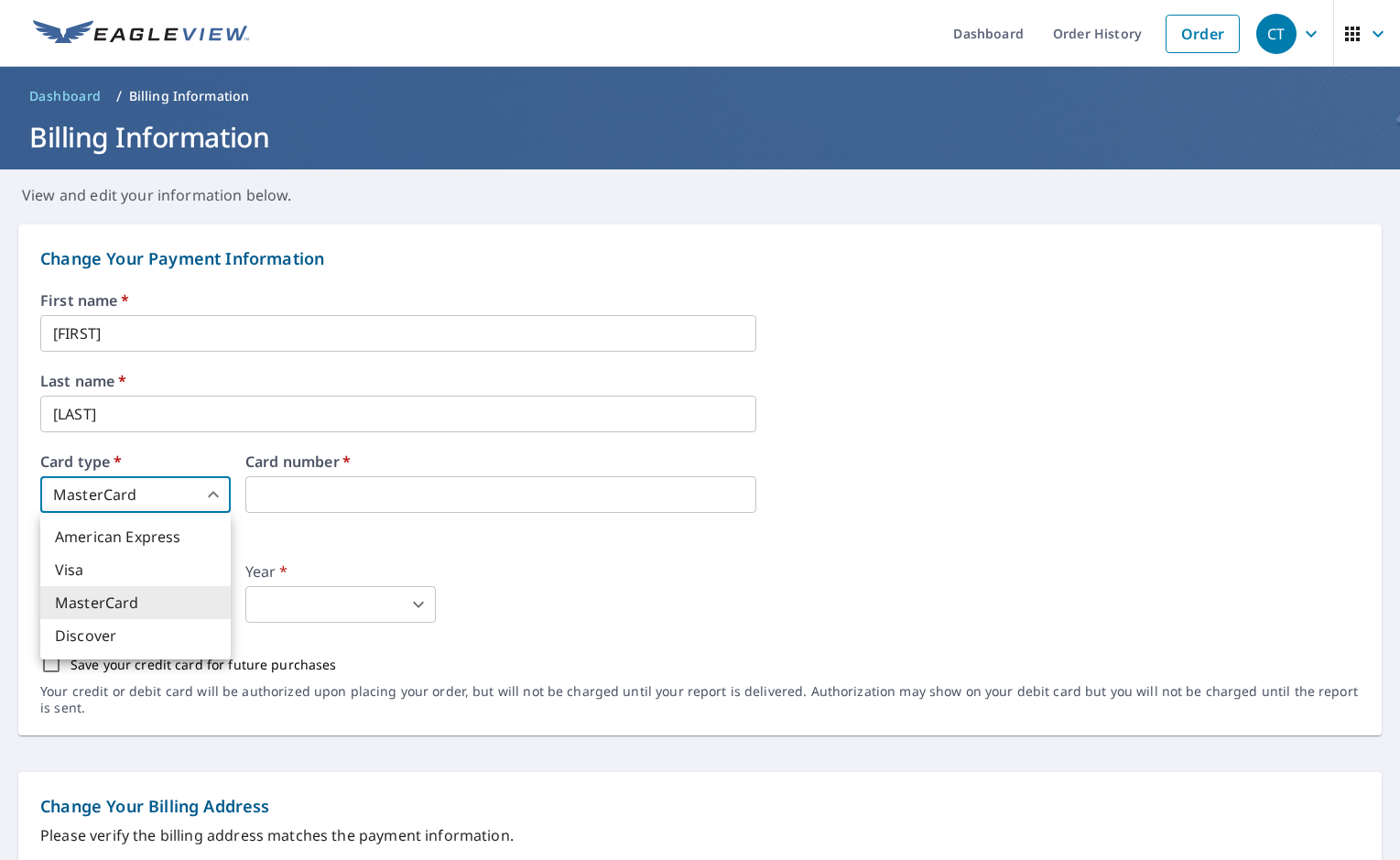 click on "CT CT
Dashboard Order History Order CT Dashboard / Billing Information Billing Information View and edit your information below. Change Your Payment Information First name   * [FIRST] ​ Last name   * [LAST] ​ Card type   * MasterCard 3 ​ Card number   * Expiration date   * Month   * ​ 0 ​ Year   * ​ 0 ​ Save your credit card for future purchases Your credit or debit card will be authorized upon placing your order, but will not be charged until your report is delivered. Authorization may show on your debit card but you will not be charged until the report is sent. Change Your Billing Address Please verify the billing address matches the payment information. Billing email   * [EMAIL] ​ Company   * True Estimating ​ Country   * United States US ​ Phone [PHONE] ​ Ext. ​ Secondary phone ​ Ext. ​ Address [STREET_ADDRESS] ​ City [CITY] ​ State [STATE] [STATE] ​ Zip code [ZIP] ​ Save Cancel Terms of Use  |  Privacy Policy" at bounding box center (700, 430) 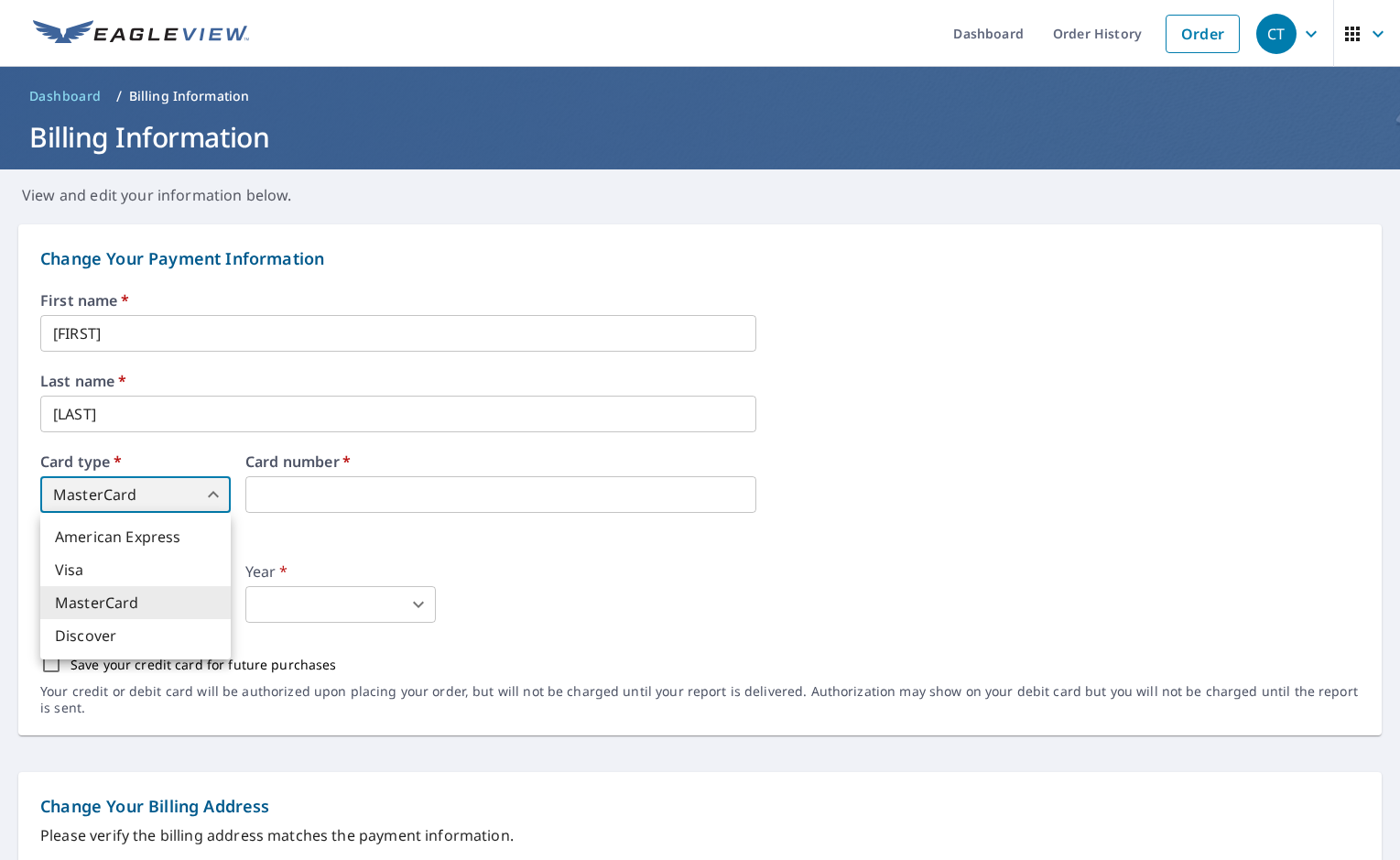type on "2" 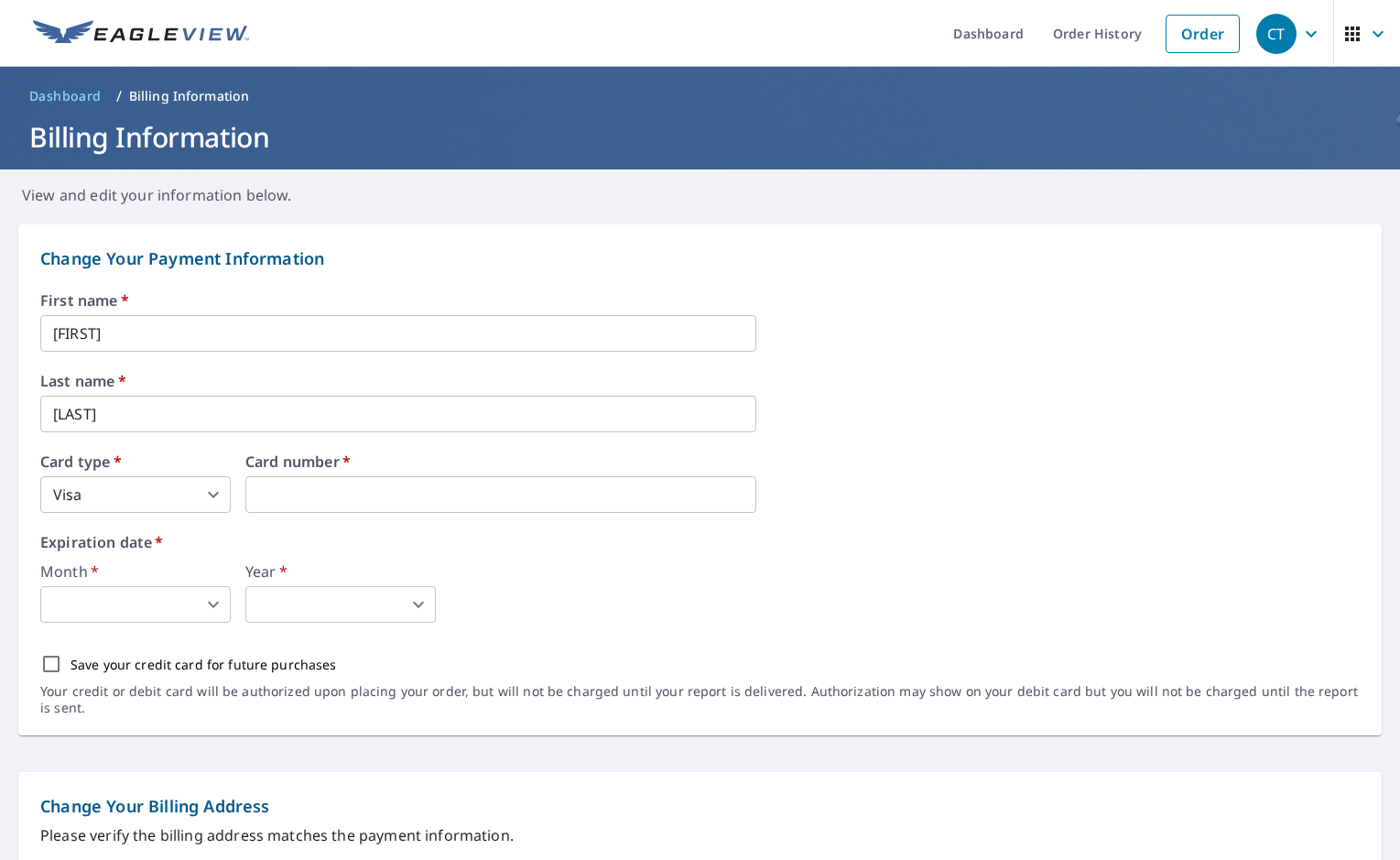 click on "CT CT
Dashboard Order History Order CT Dashboard / Billing Information Billing Information View and edit your information below. Change Your Payment Information First name   * [FIRST] ​ Last name   * [LAST] ​ Card type   * Visa 2 ​ Card number   * Expiration date   * Month   * ​ 0 ​ Year   * ​ 0 ​ Save your credit card for future purchases Your credit or debit card will be authorized upon placing your order, but will not be charged until your report is delivered. Authorization may show on your debit card but you will not be charged until the report is sent. Change Your Billing Address Please verify the billing address matches the payment information. Billing email   * [EMAIL] ​ Company   * True Estimating ​ Country   * United States US ​ Phone [PHONE] ​ Ext. ​ Secondary phone ​ Ext. ​ Address [STREET_ADDRESS] ​ City [CITY] ​ State [STATE] [STATE] ​ Zip code [ZIP] ​ Save Cancel Terms of Use  |  Privacy Policy" at bounding box center [700, 430] 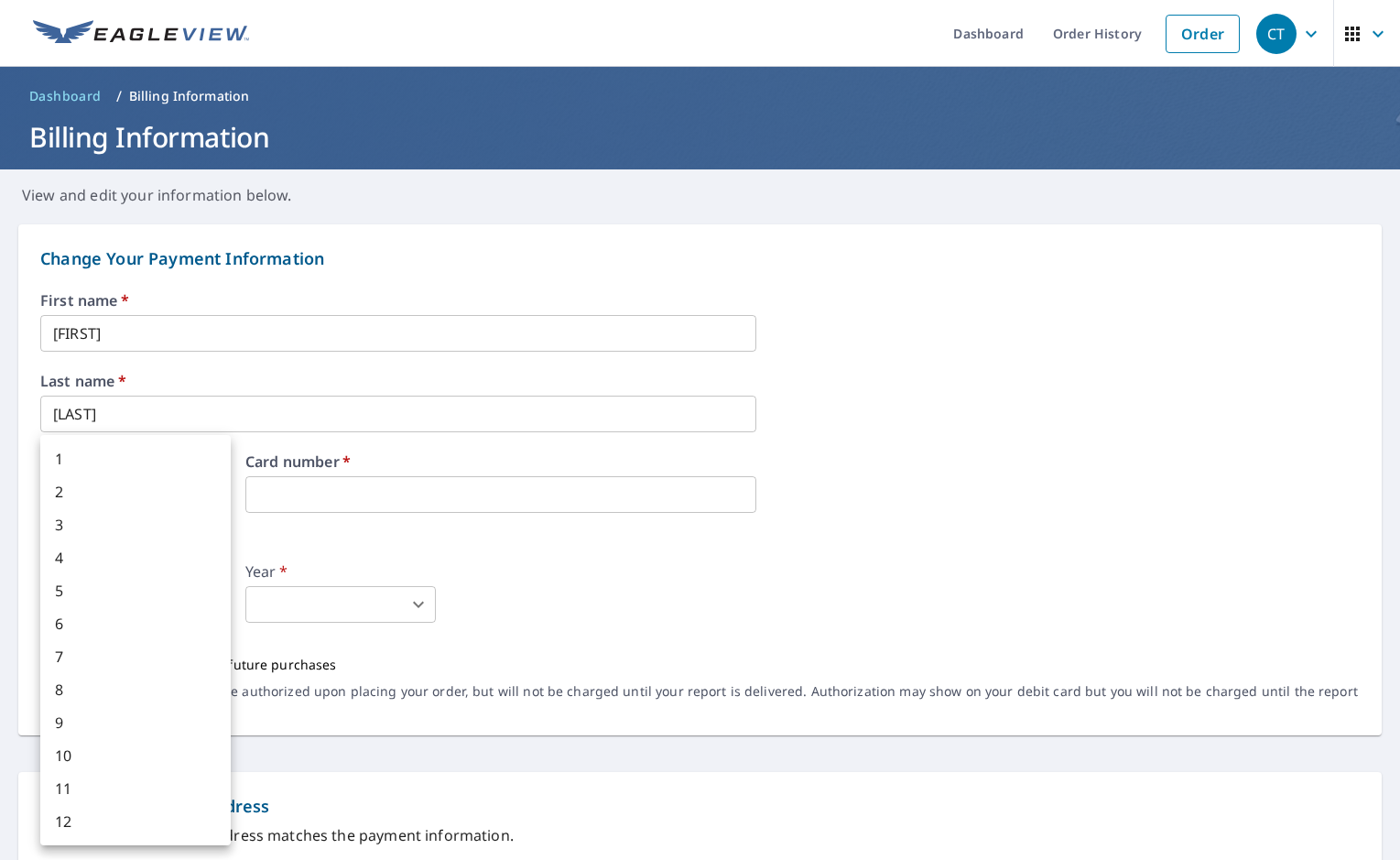 click on "7" at bounding box center (136, 657) 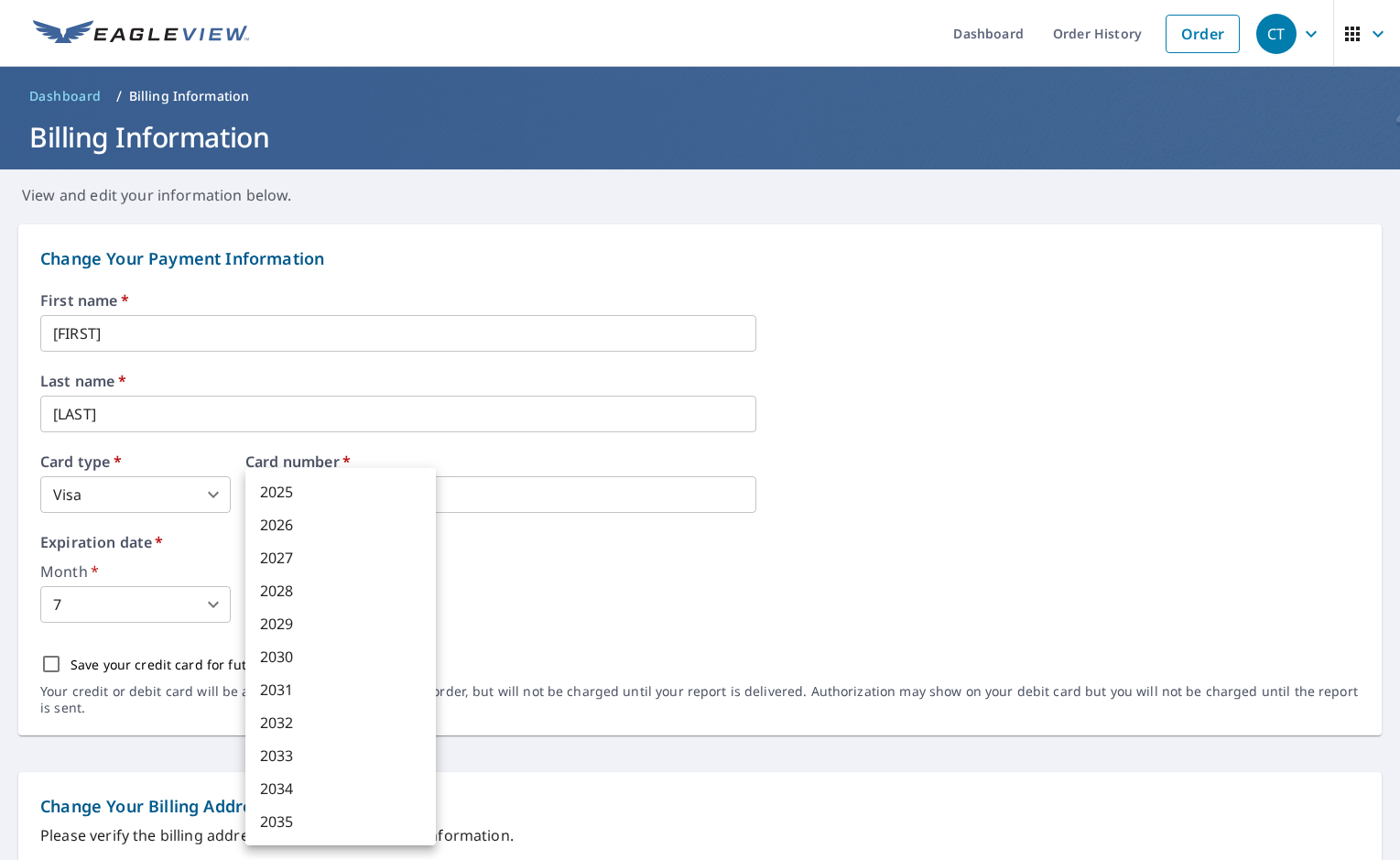 click on "CT CT
Dashboard Order History Order CT Dashboard / Billing Information Billing Information View and edit your information below. Change Your Payment Information First name   * [FIRST] ​ Last name   * [LAST] ​ Card type   * Visa 2 ​ Card number   * Expiration date   * Month   * 7 7 ​ Year   * ​ 0 ​ Save your credit card for future purchases Your credit or debit card will be authorized upon placing your order, but will not be charged until your report is delivered. Authorization may show on your debit card but you will not be charged until the report is sent. Change Your Billing Address Please verify the billing address matches the payment information. Billing email   * [EMAIL] ​ Company   * True Estimating ​ Country   * United States US ​ Phone [PHONE] ​ Ext. ​ Secondary phone ​ Ext. ​ Address [STREET_ADDRESS] ​ City [CITY] ​ State [STATE] [STATE] ​ Zip code [ZIP] ​ Save Cancel Terms of Use  |  Privacy Policy" at bounding box center [700, 430] 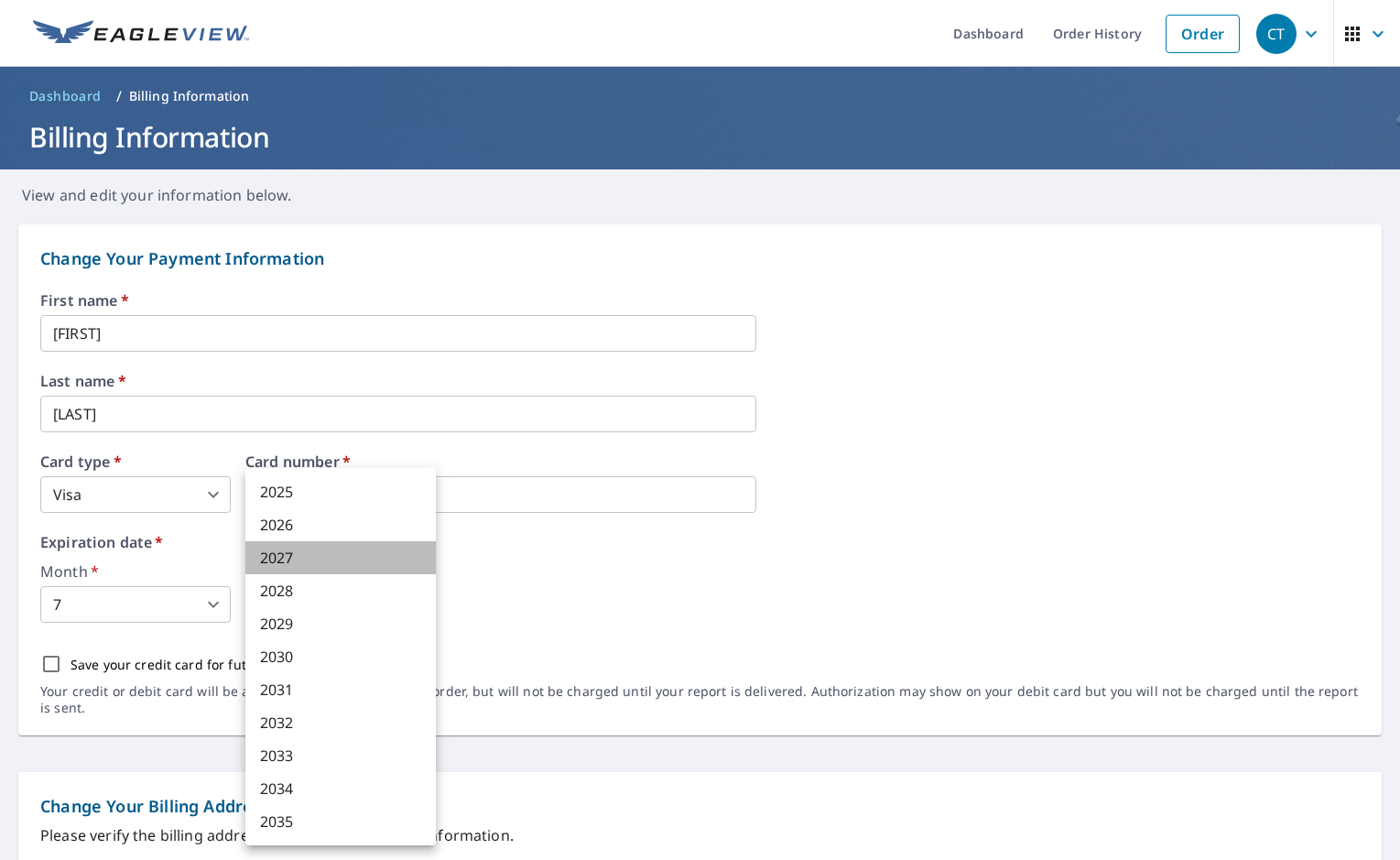 click on "2027" at bounding box center [341, 558] 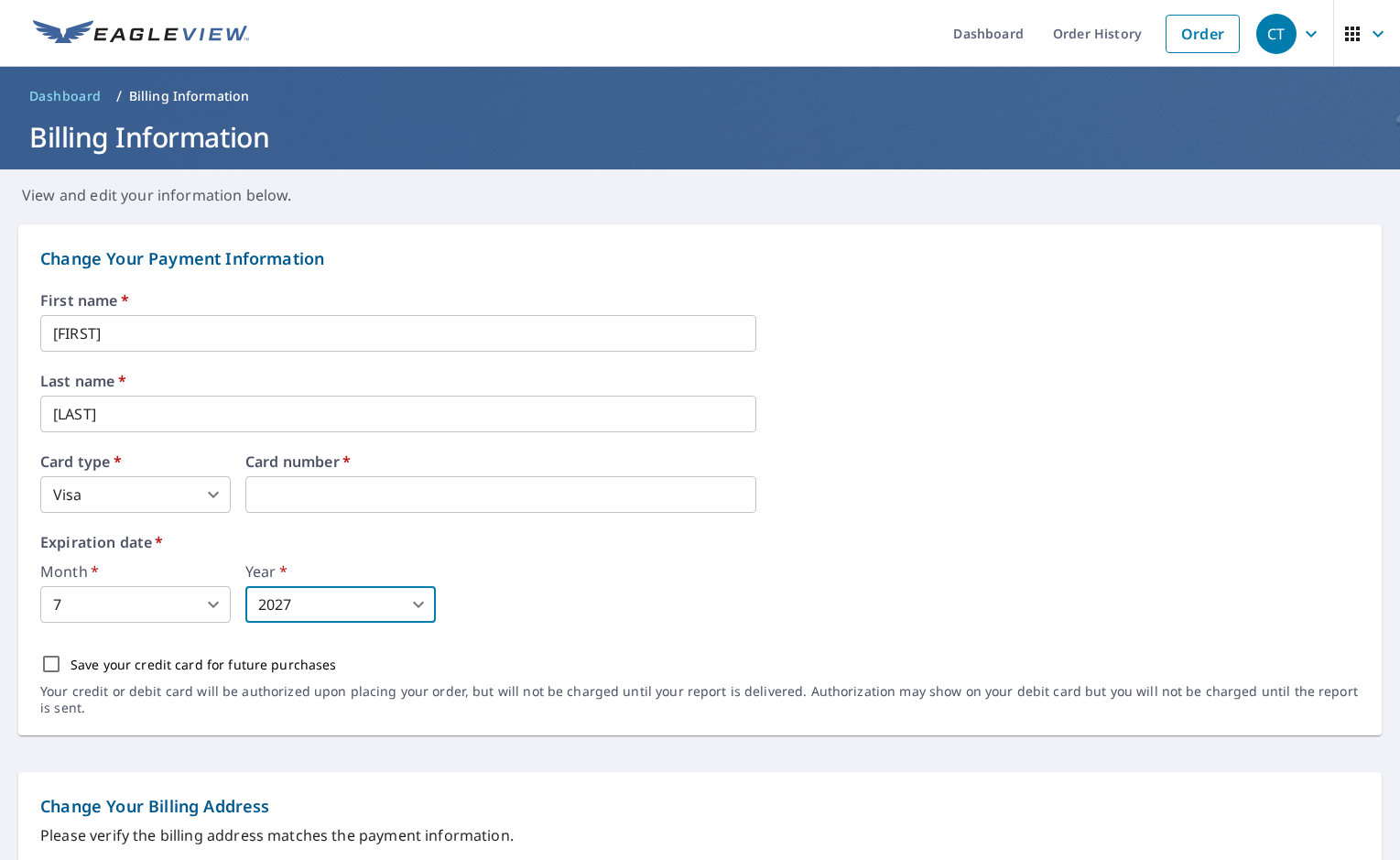 click on "Month   * 7 7 ​ Year   * 2027 2027 ​" at bounding box center [700, 593] 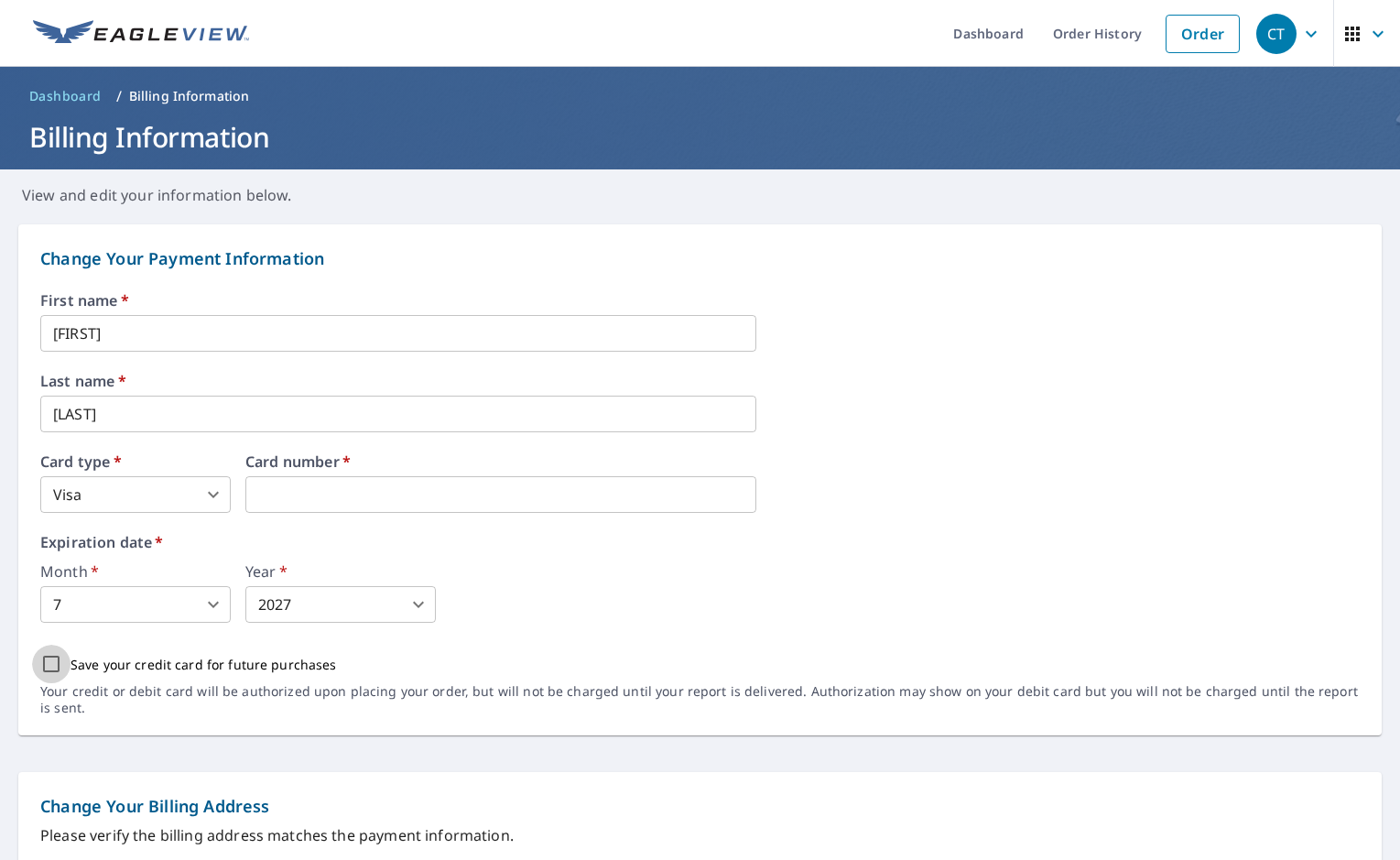 click on "Save your credit card for future purchases" at bounding box center (51, 664) 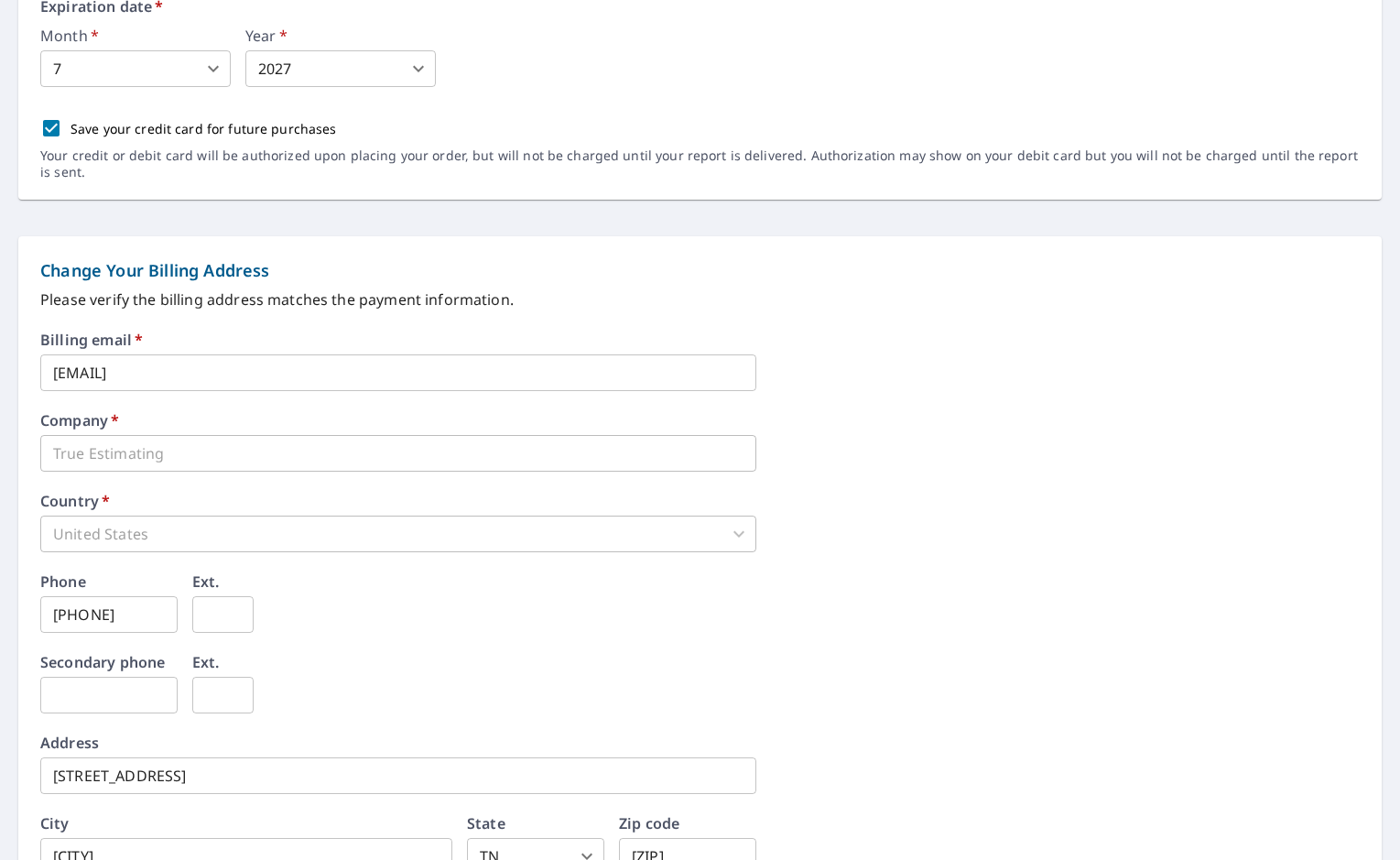 scroll, scrollTop: 550, scrollLeft: 0, axis: vertical 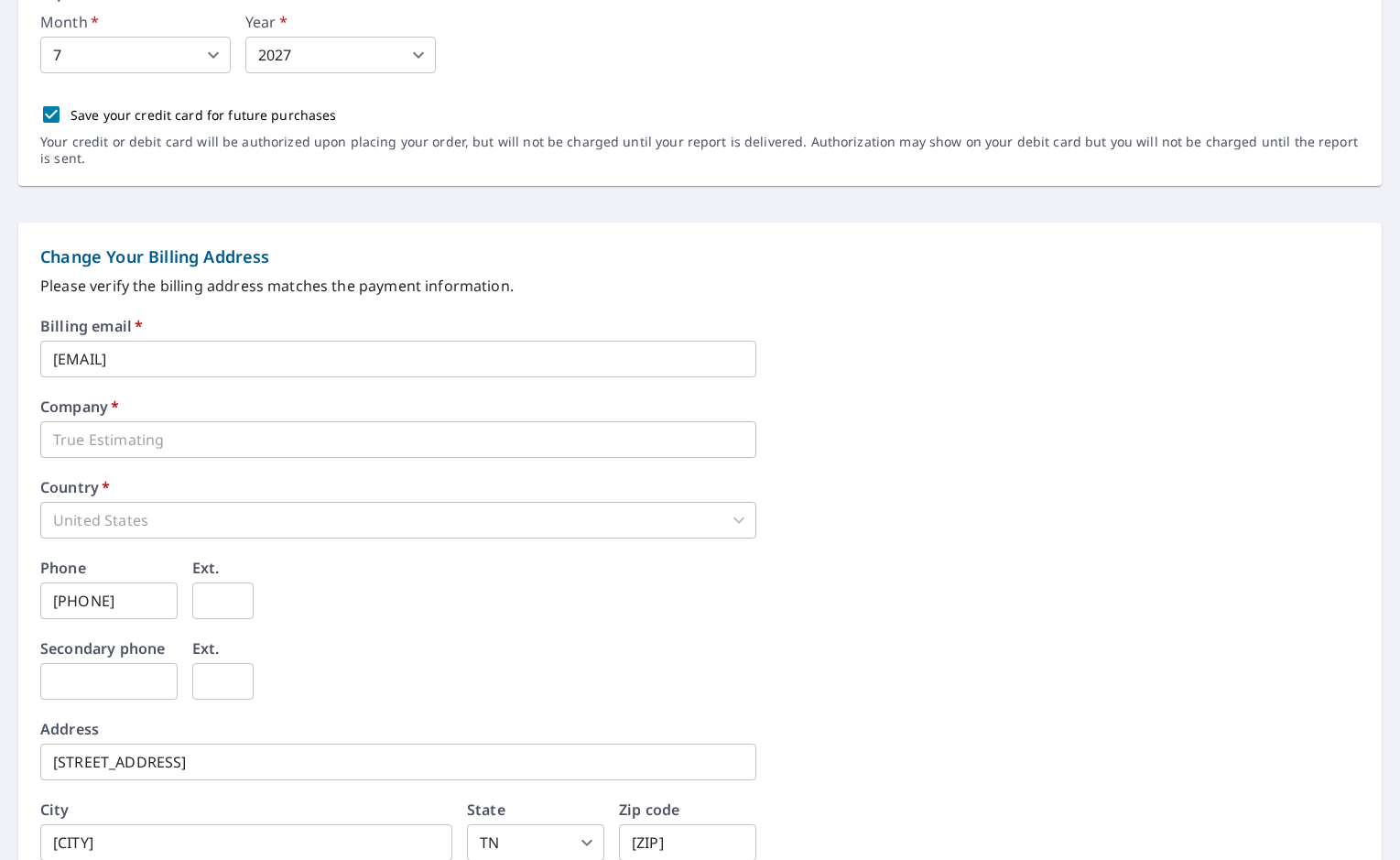 click on "United States" at bounding box center [398, 520] 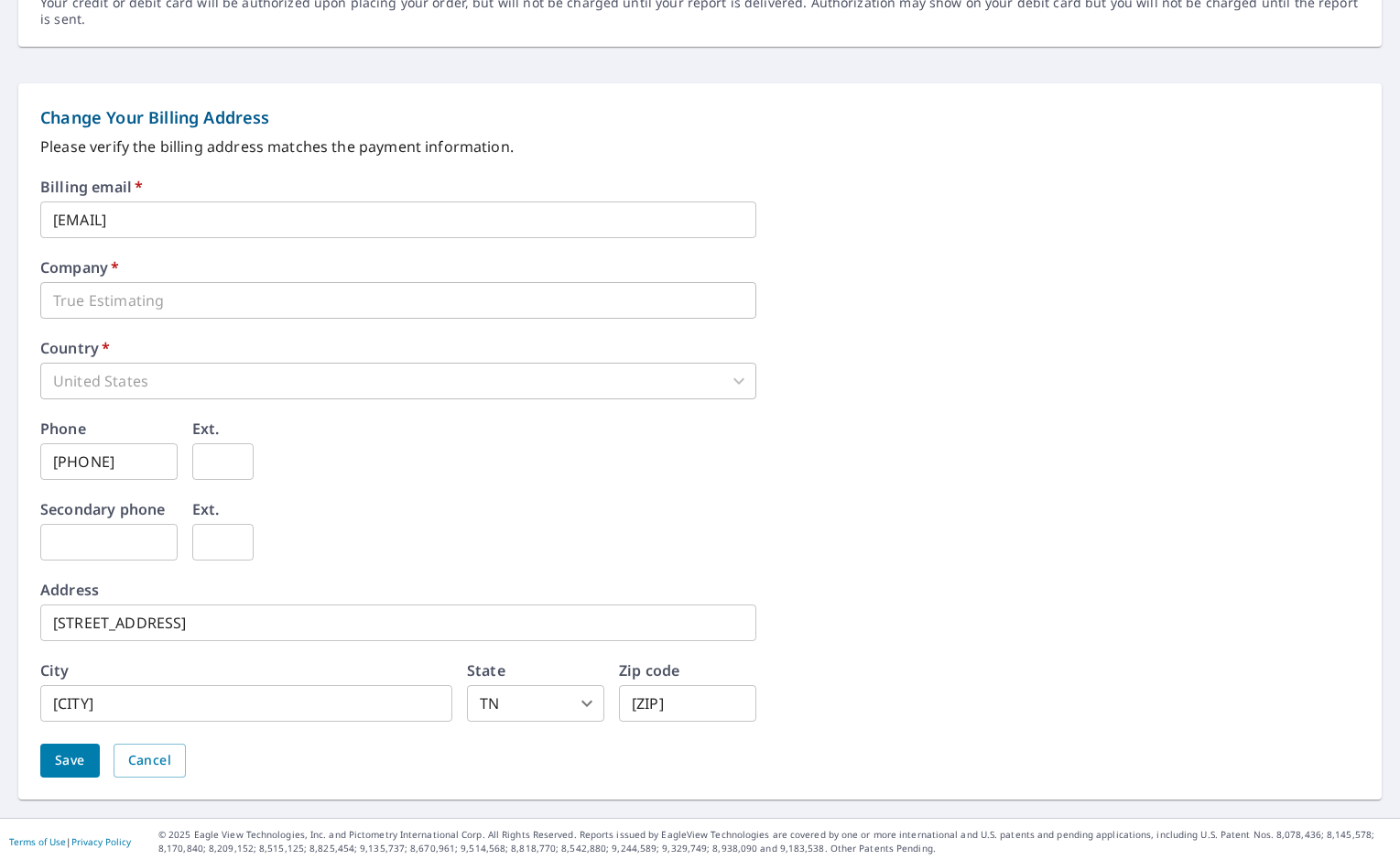 scroll, scrollTop: 693, scrollLeft: 0, axis: vertical 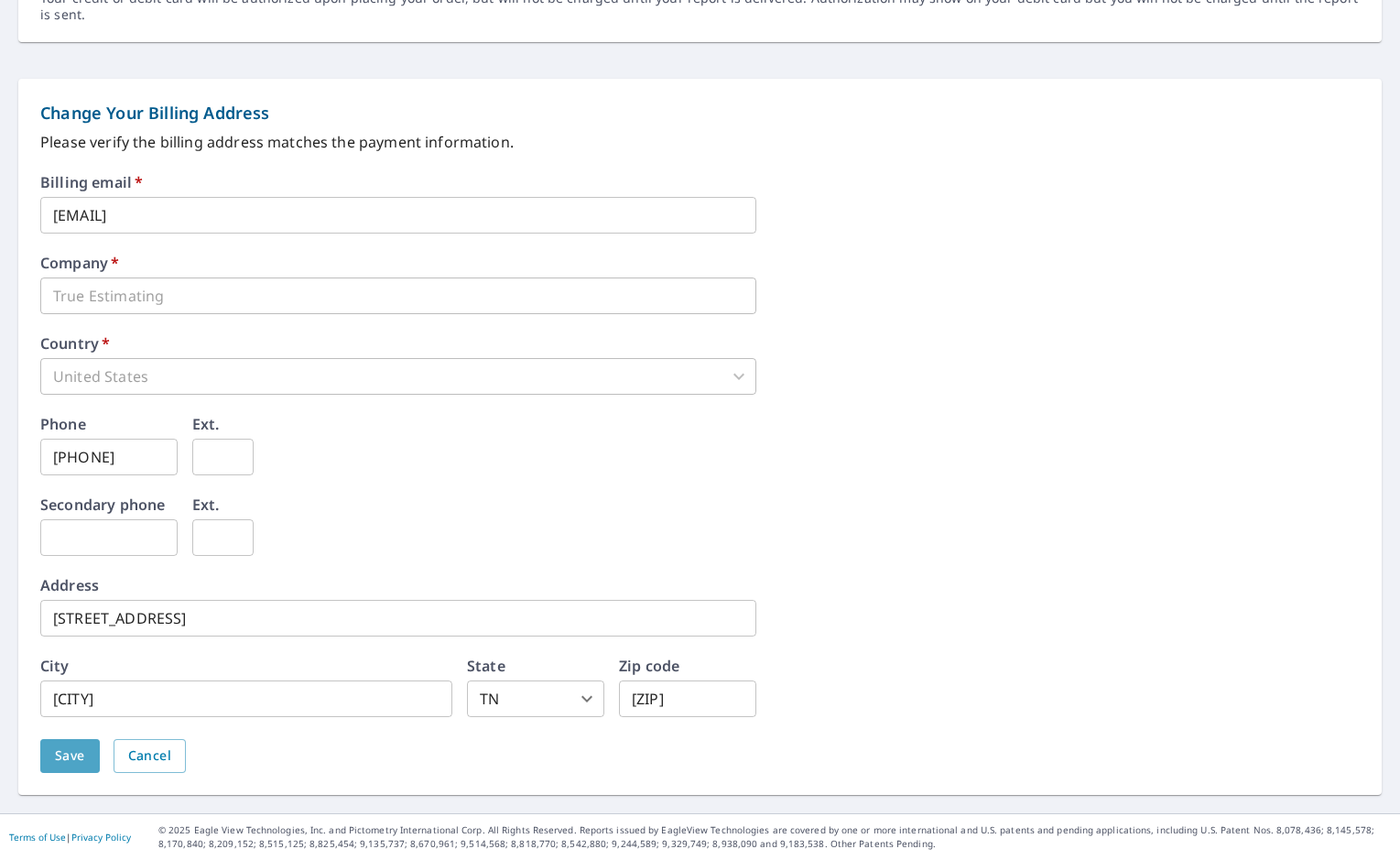 click on "Save" at bounding box center [70, 756] 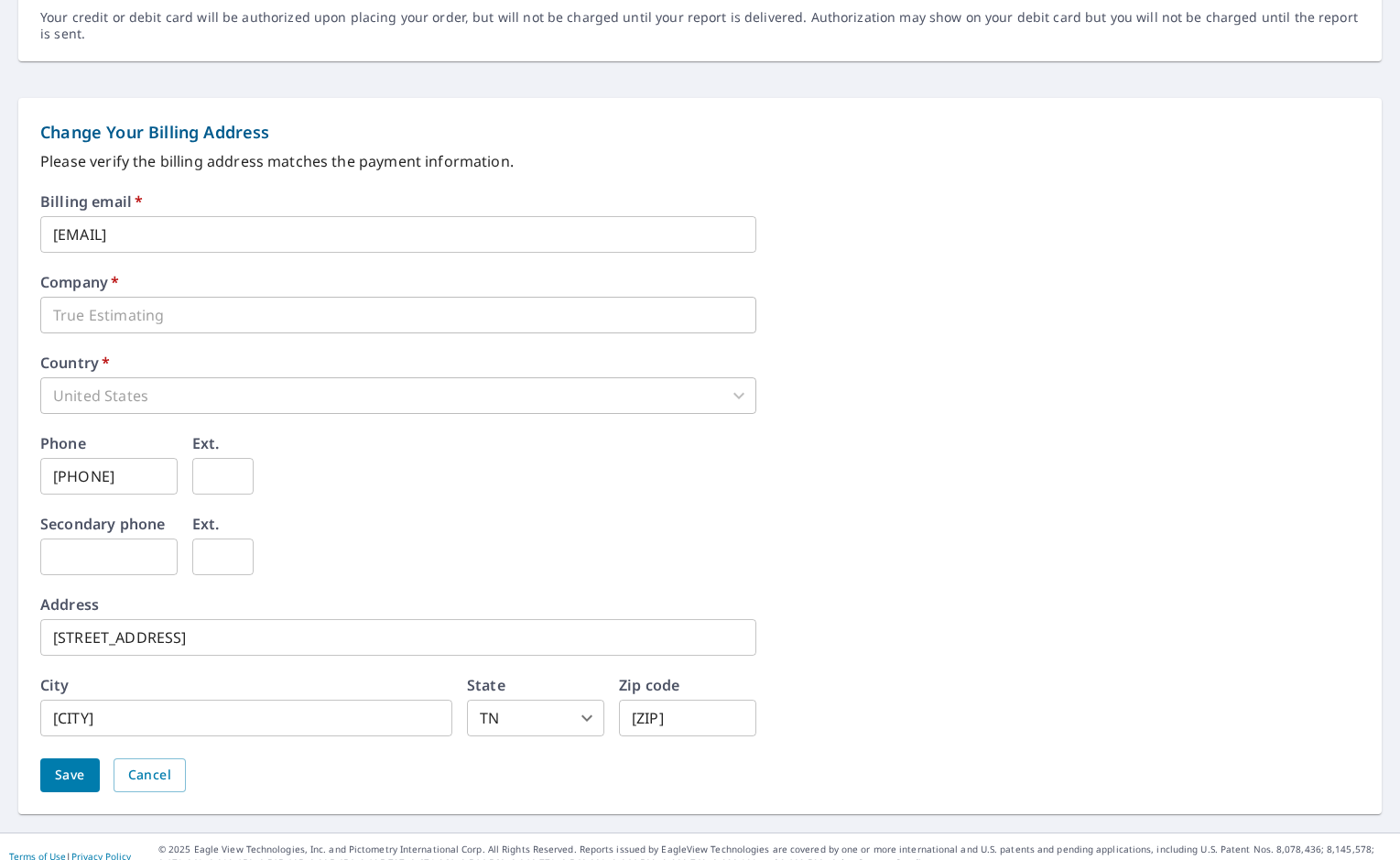 scroll, scrollTop: 740, scrollLeft: 0, axis: vertical 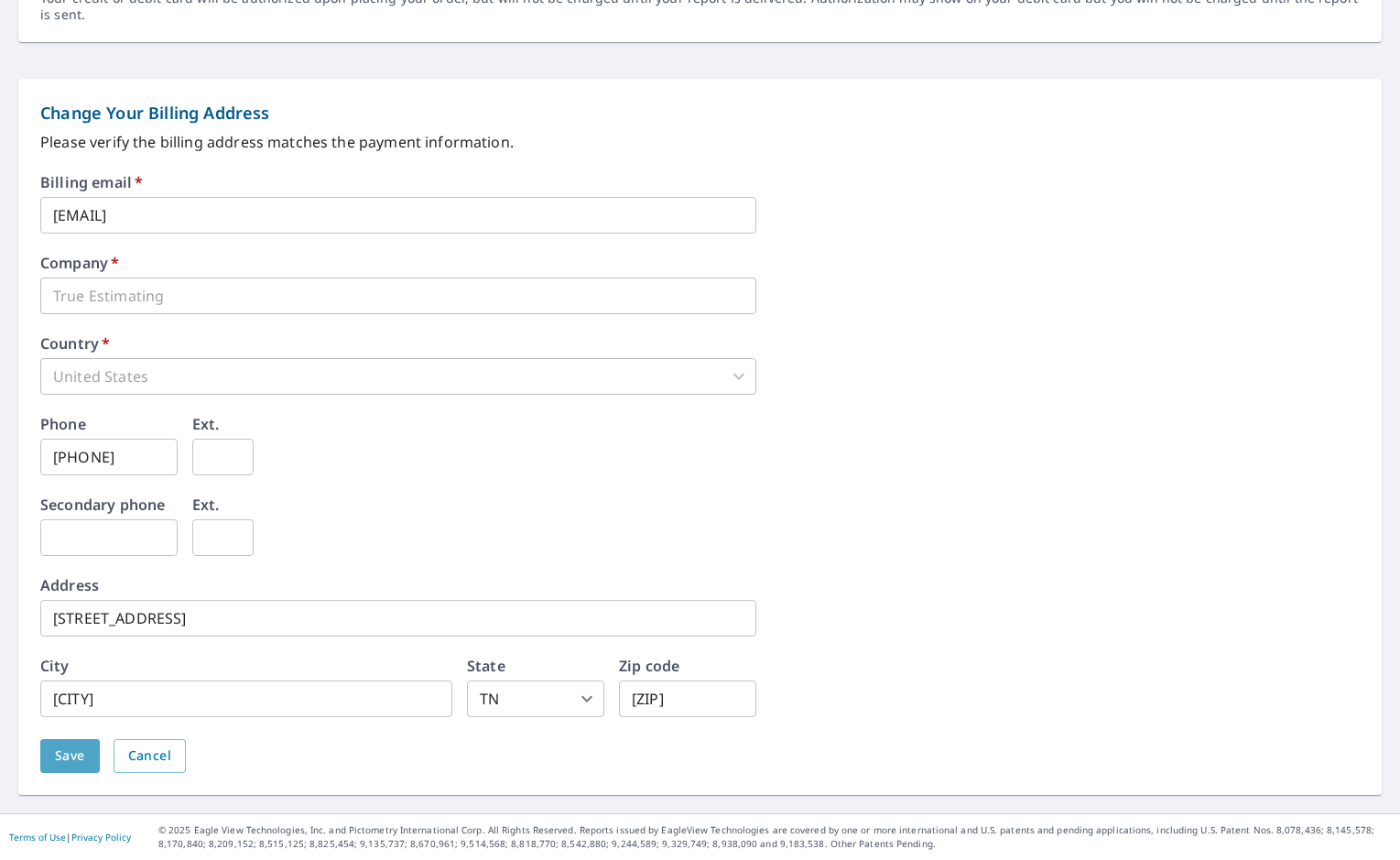 click on "Save" at bounding box center [70, 756] 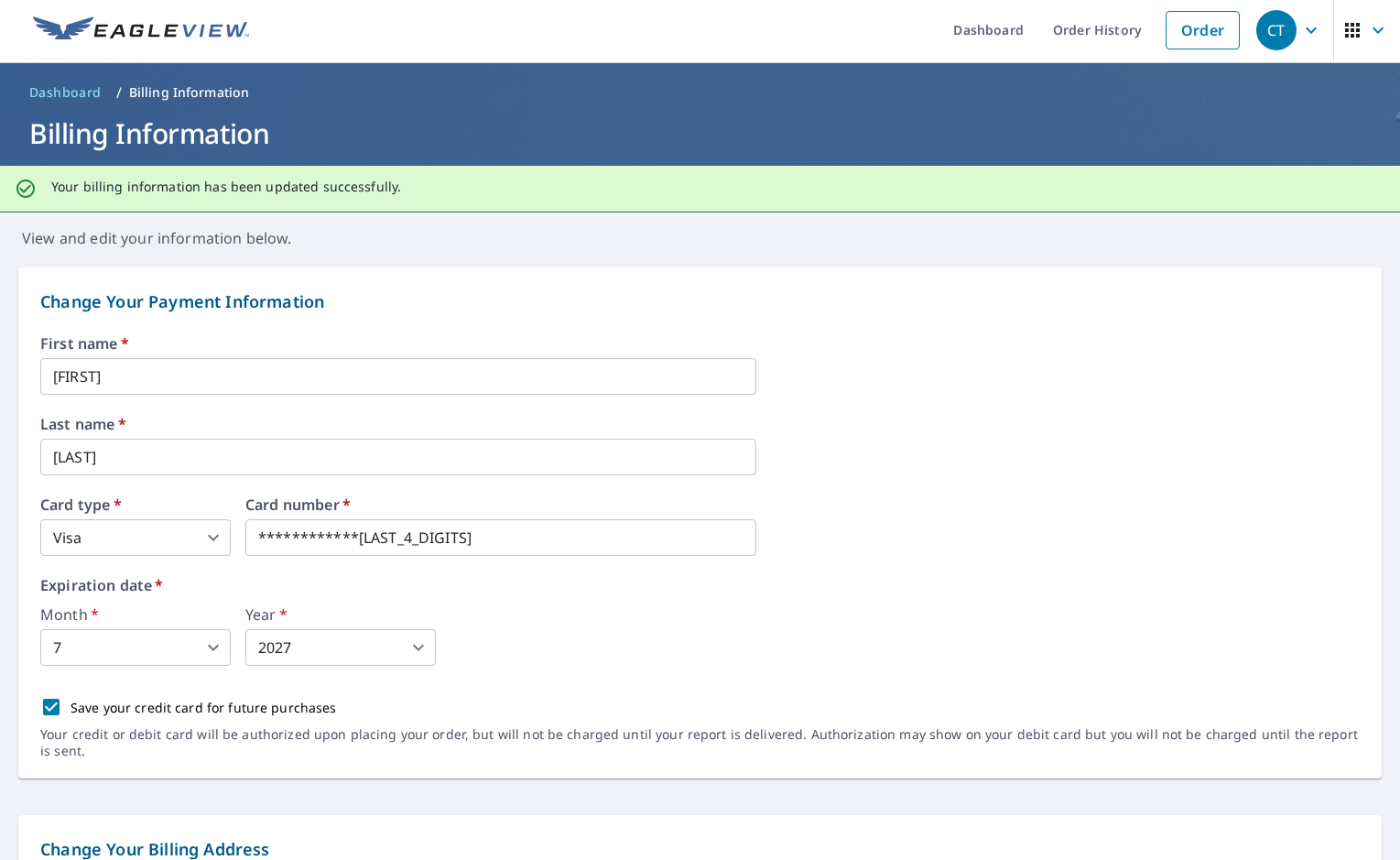 scroll, scrollTop: 0, scrollLeft: 0, axis: both 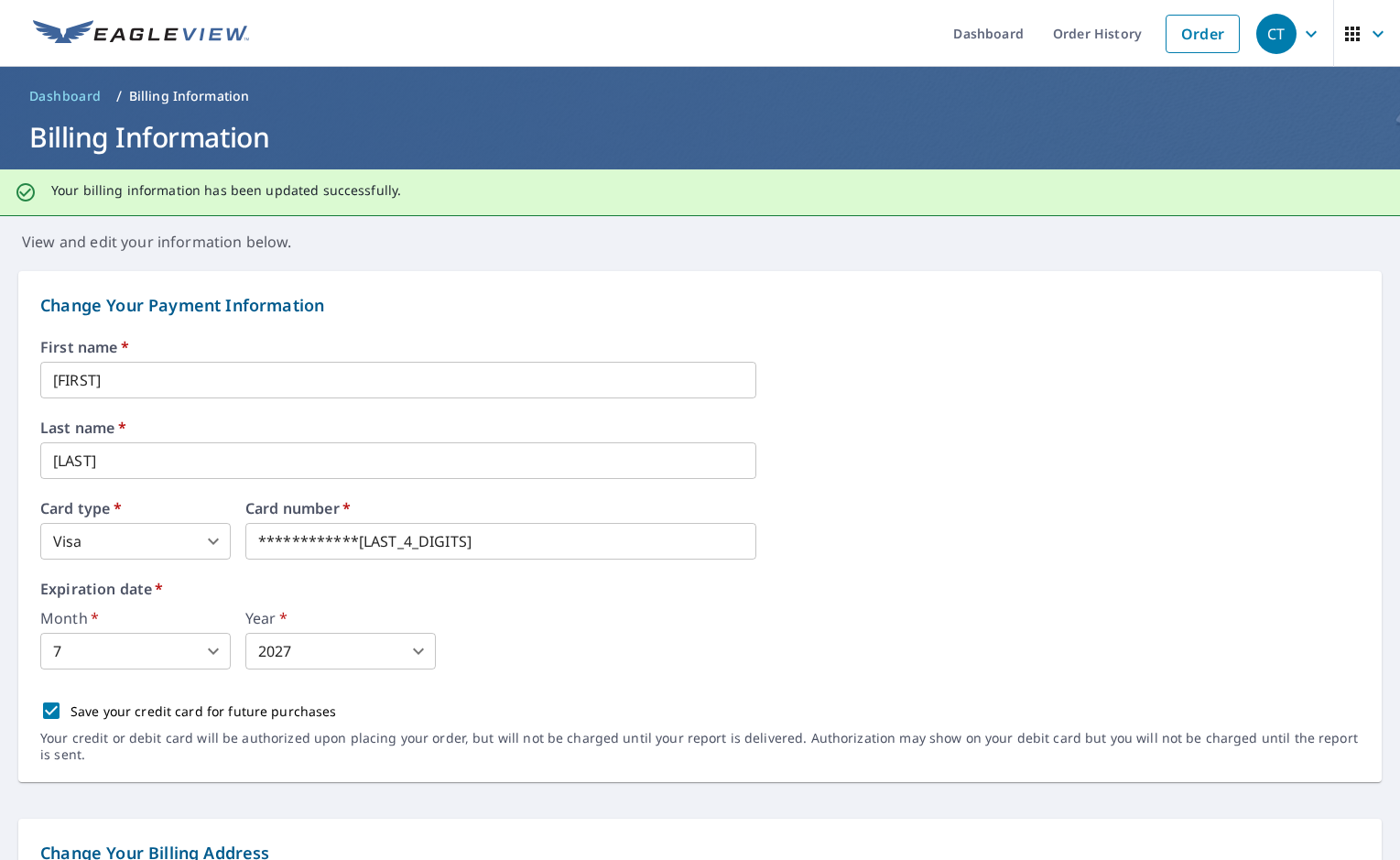 click on "Dashboard" at bounding box center [65, 96] 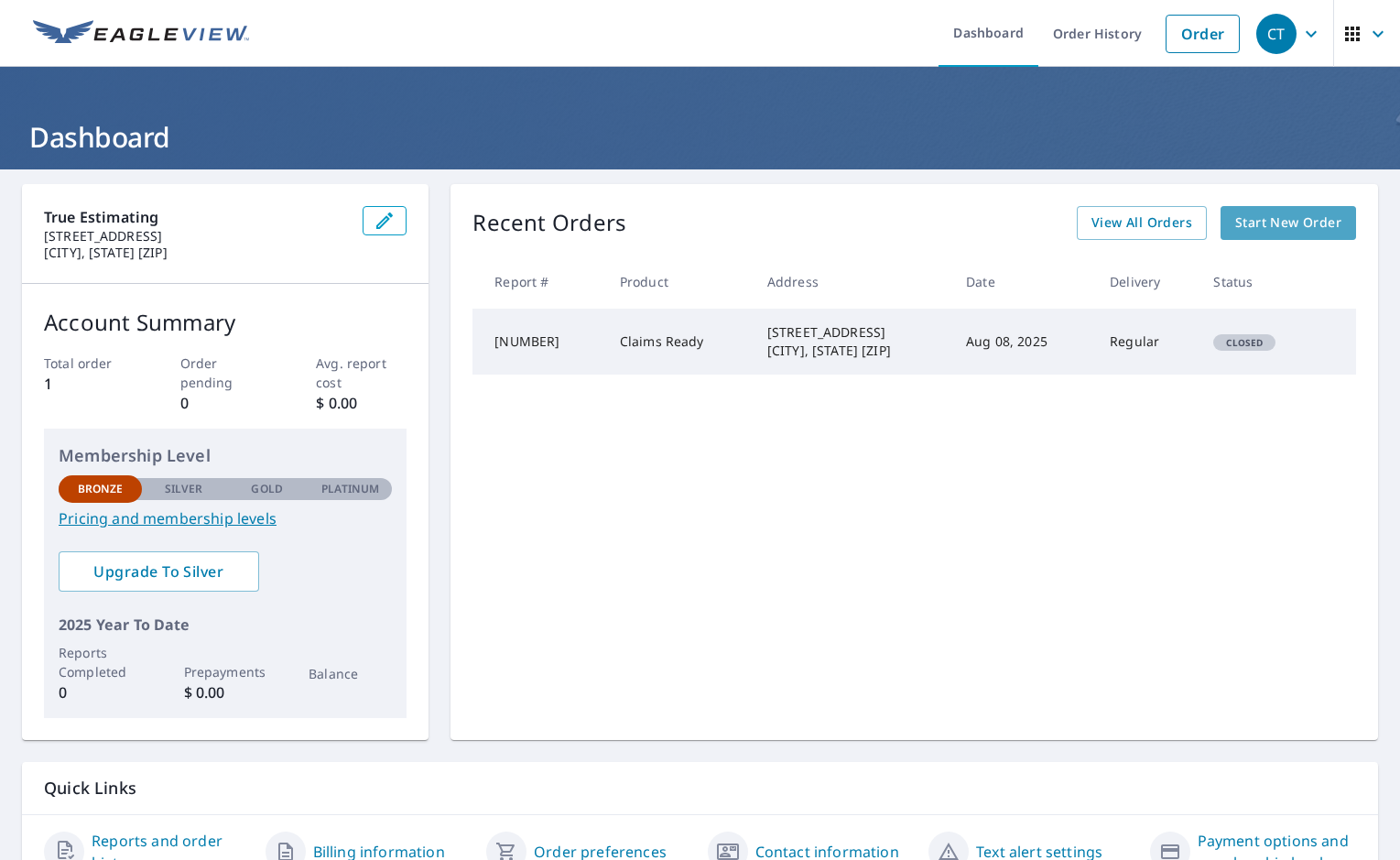 click on "Start New Order" at bounding box center (1288, 223) 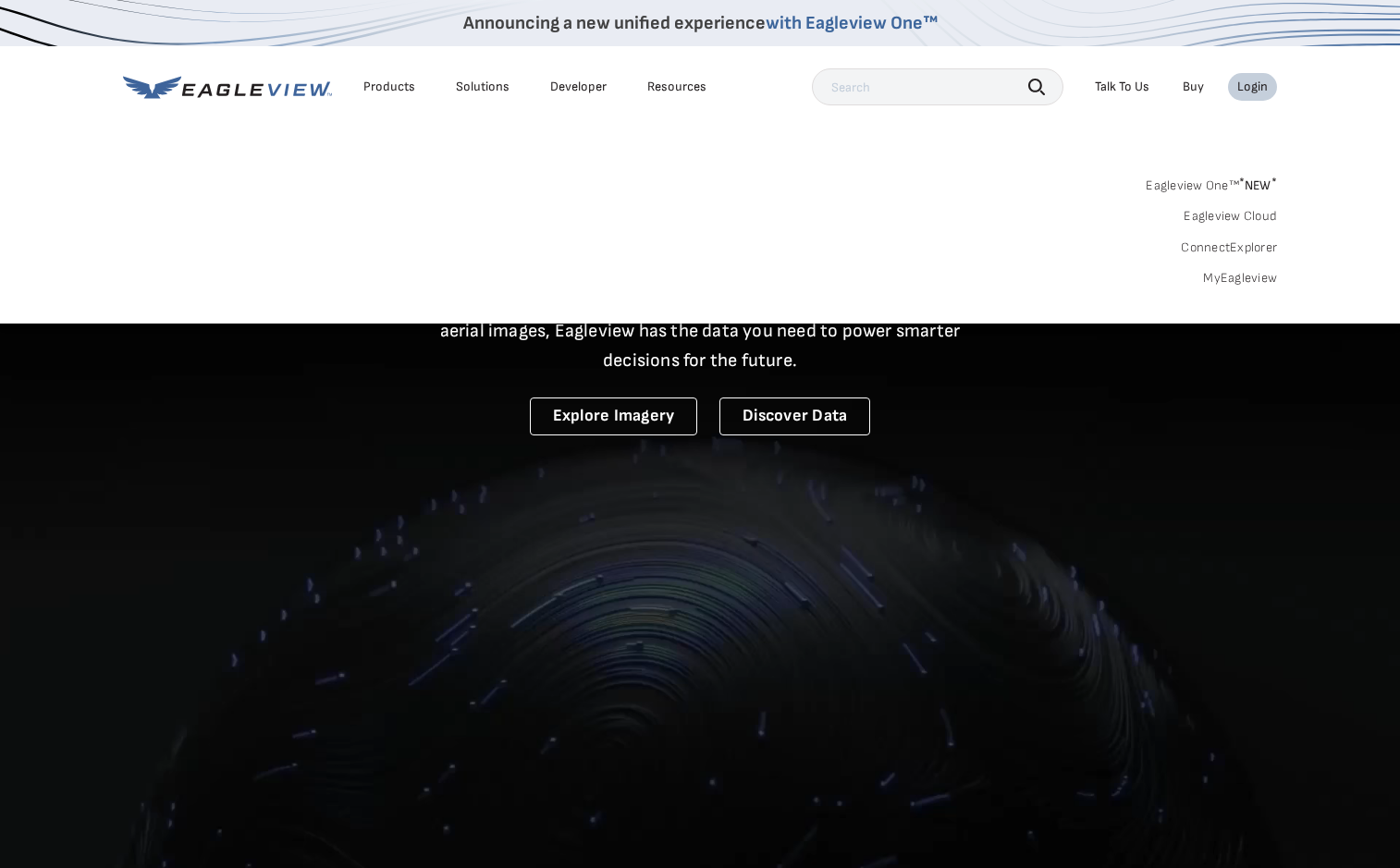 scroll, scrollTop: 0, scrollLeft: 0, axis: both 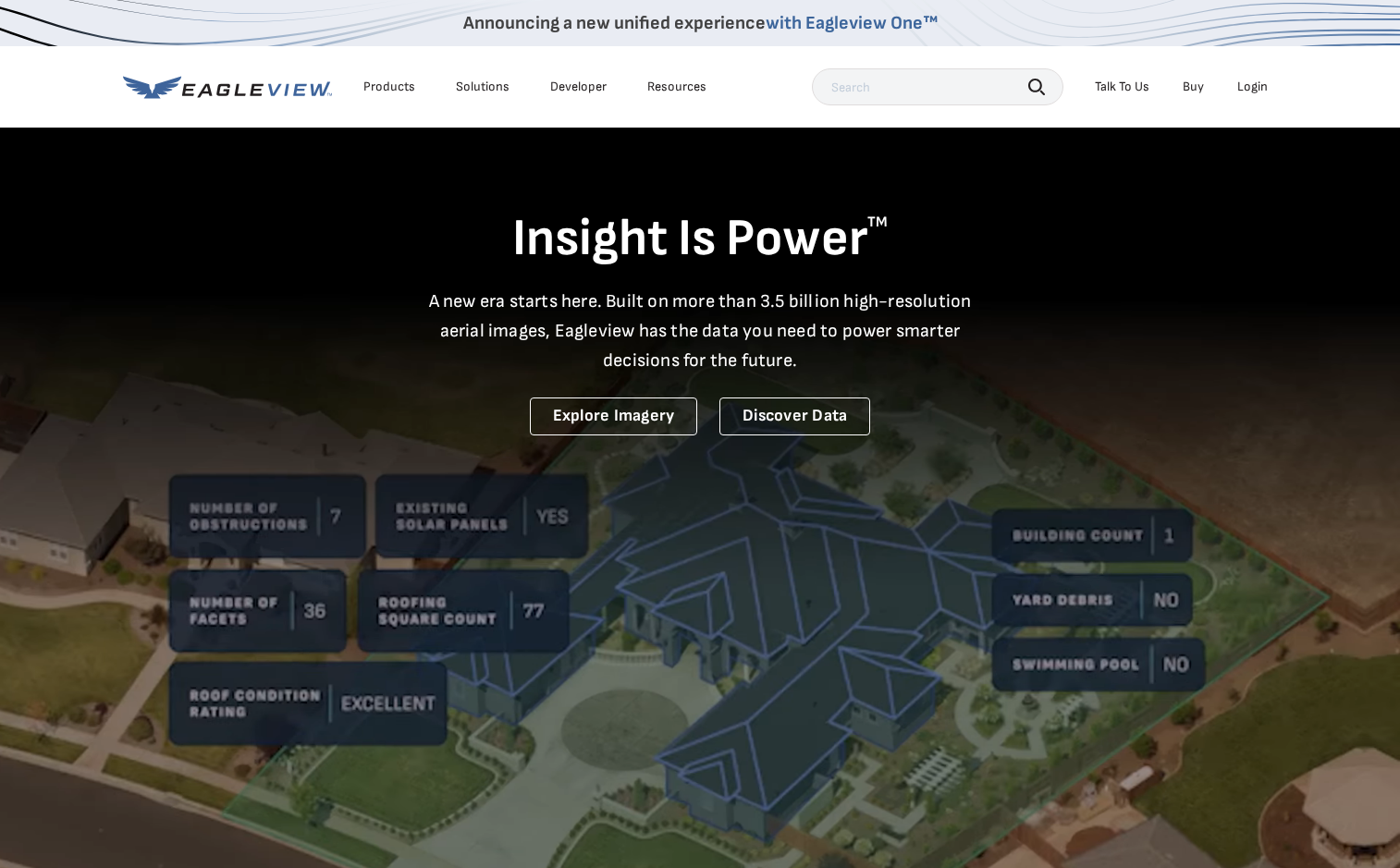 click on "Login" at bounding box center (1252, 87) 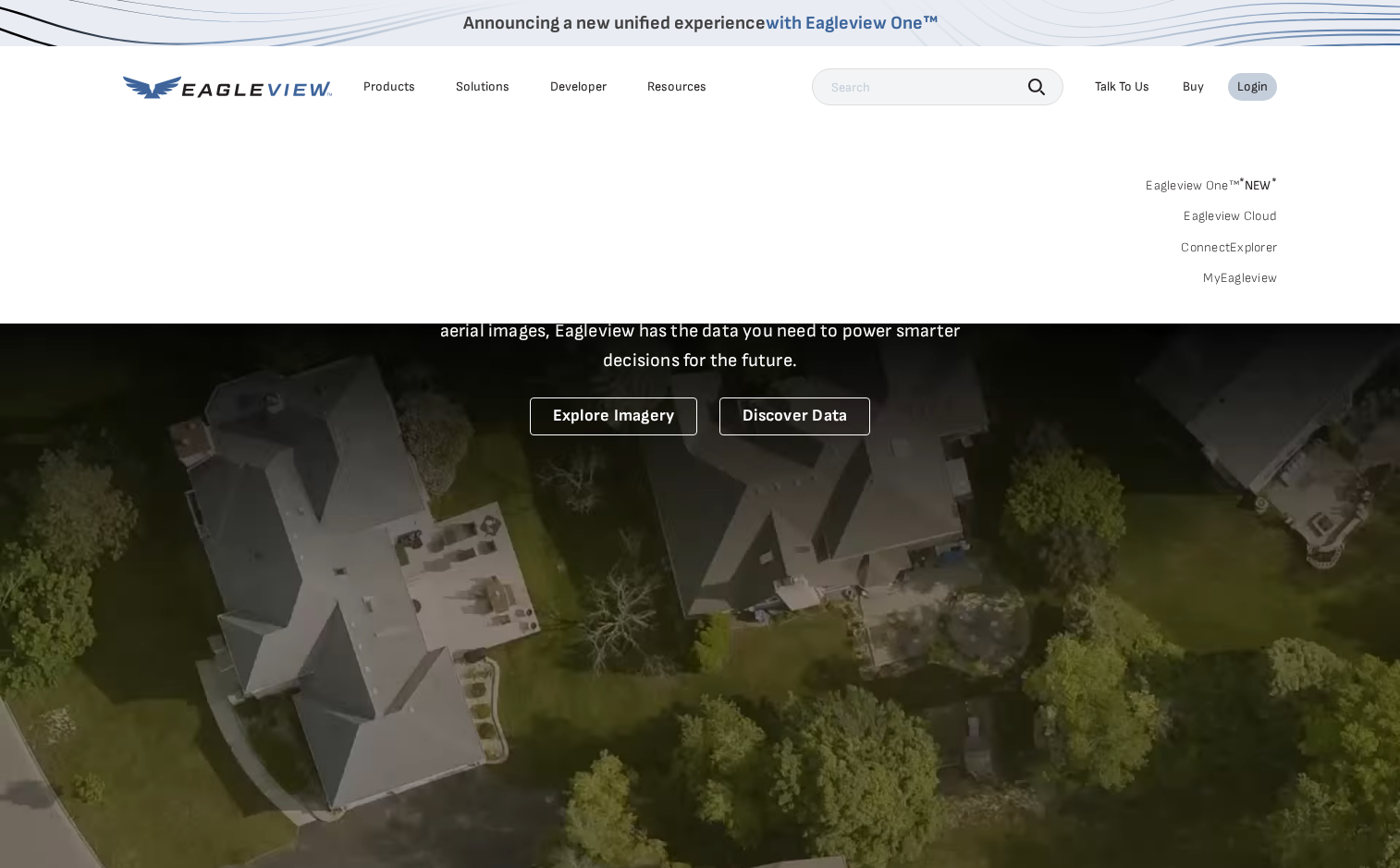 click on "MyEagleview" at bounding box center [1240, 278] 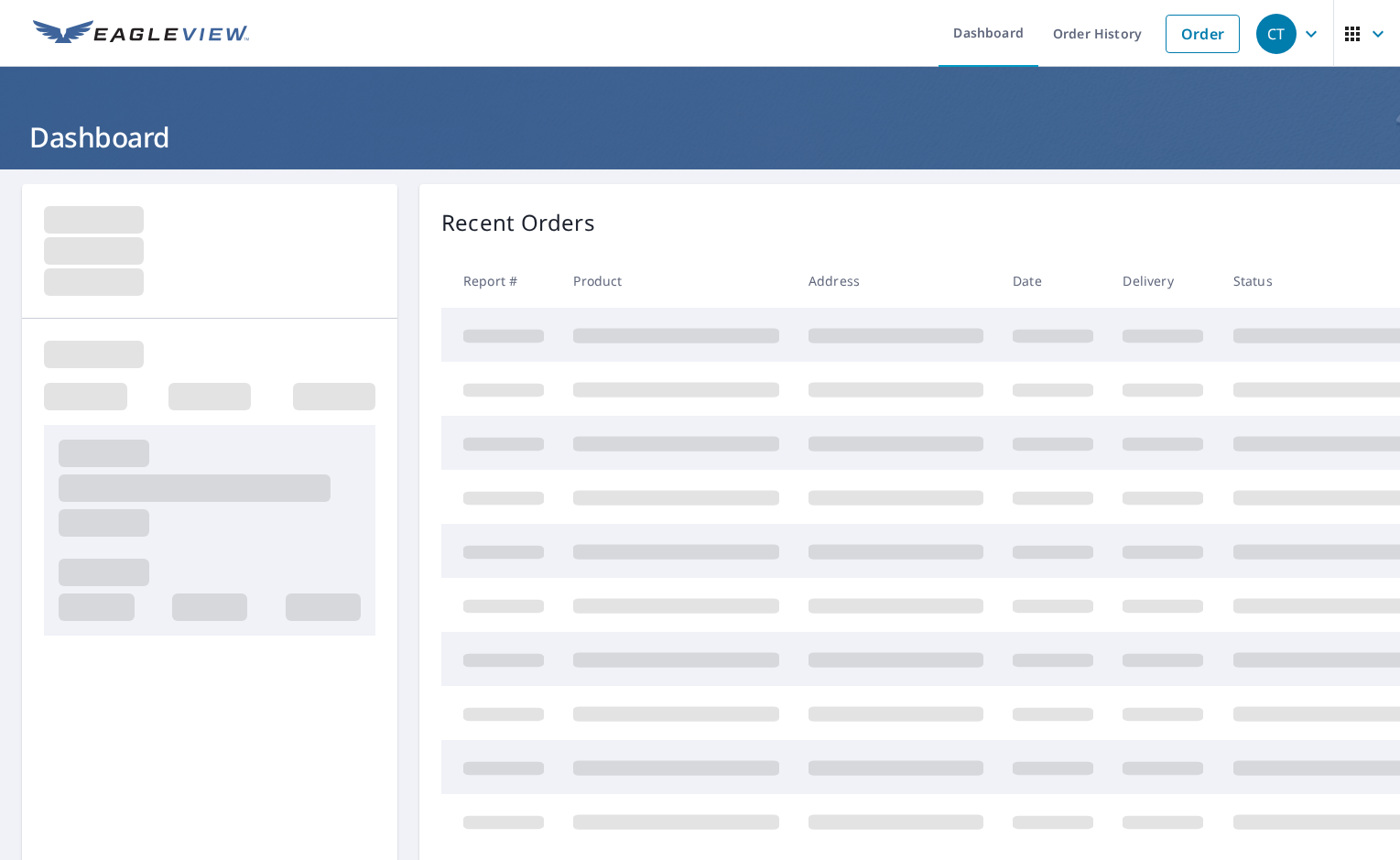 scroll, scrollTop: 0, scrollLeft: 0, axis: both 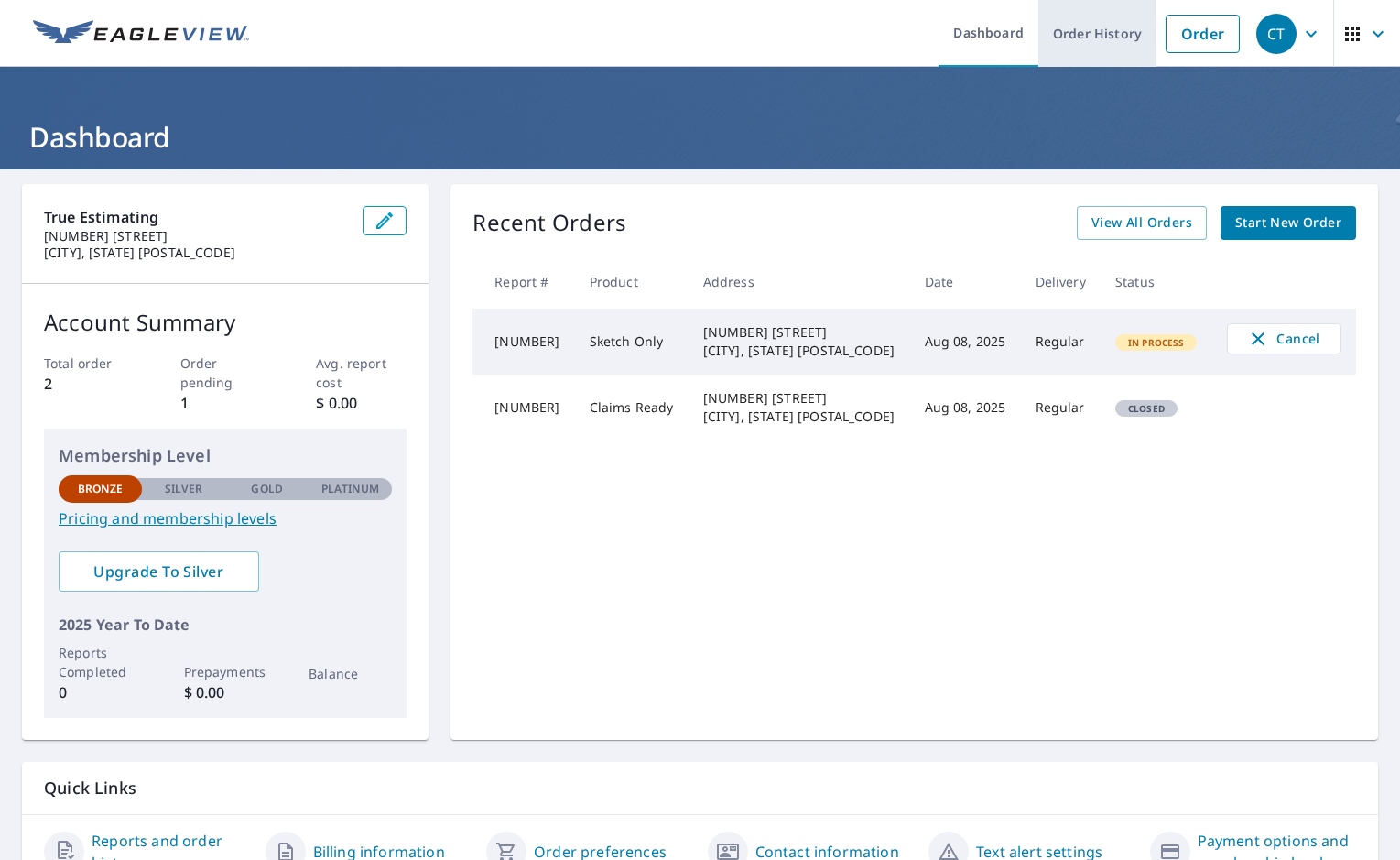 click on "Order History" at bounding box center (1097, 33) 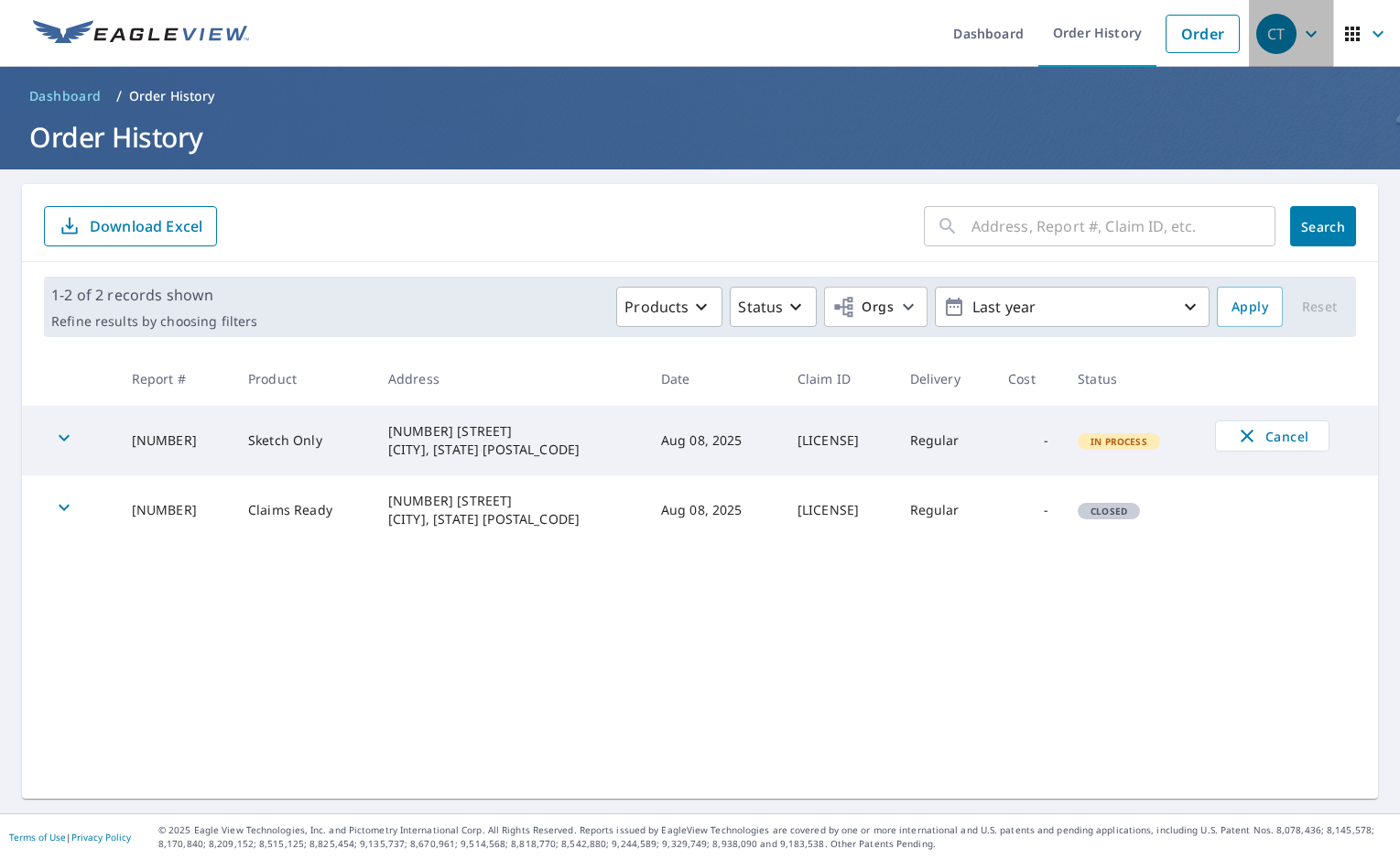 click 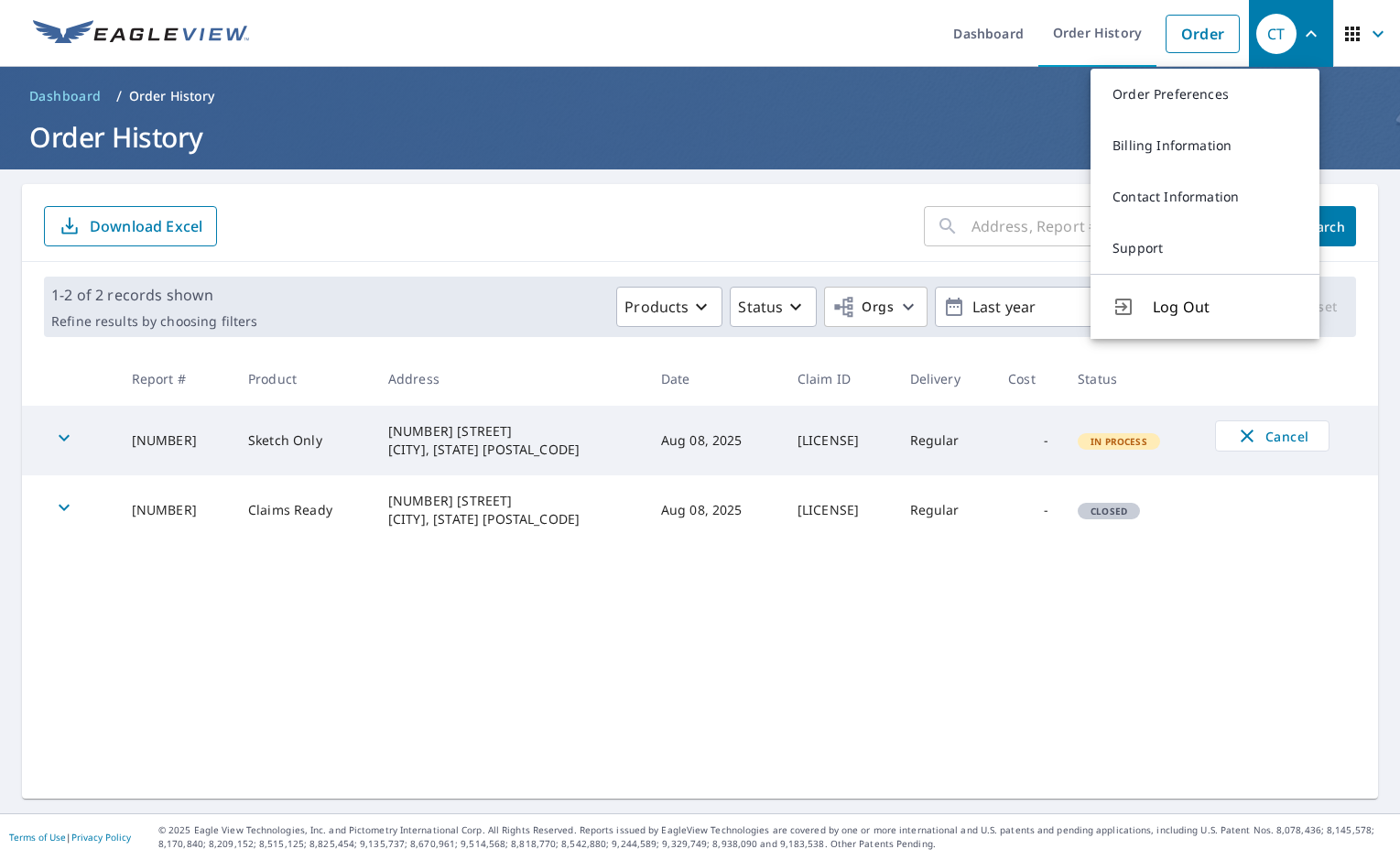 click 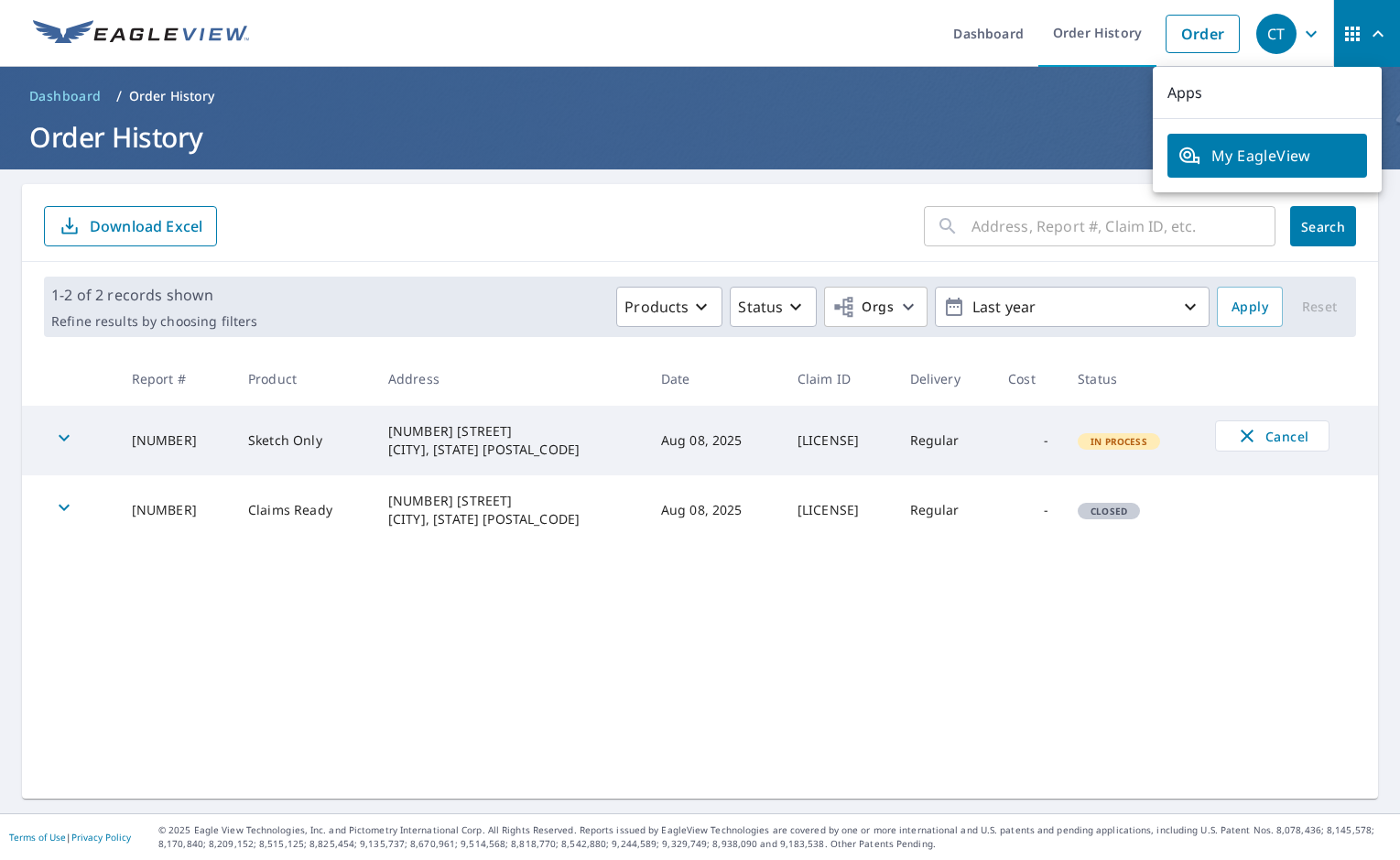 click 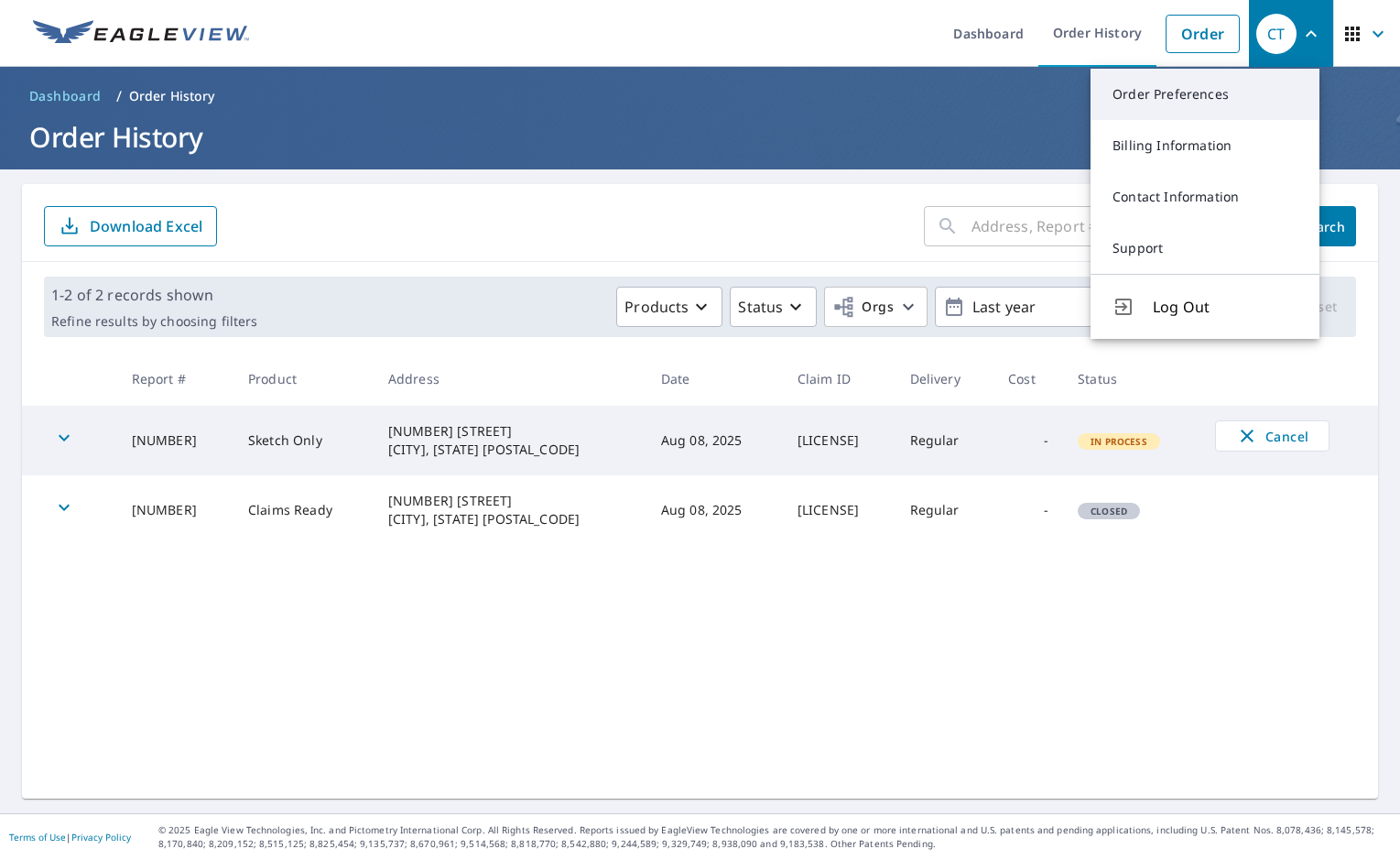 click on "Order Preferences" at bounding box center (1205, 94) 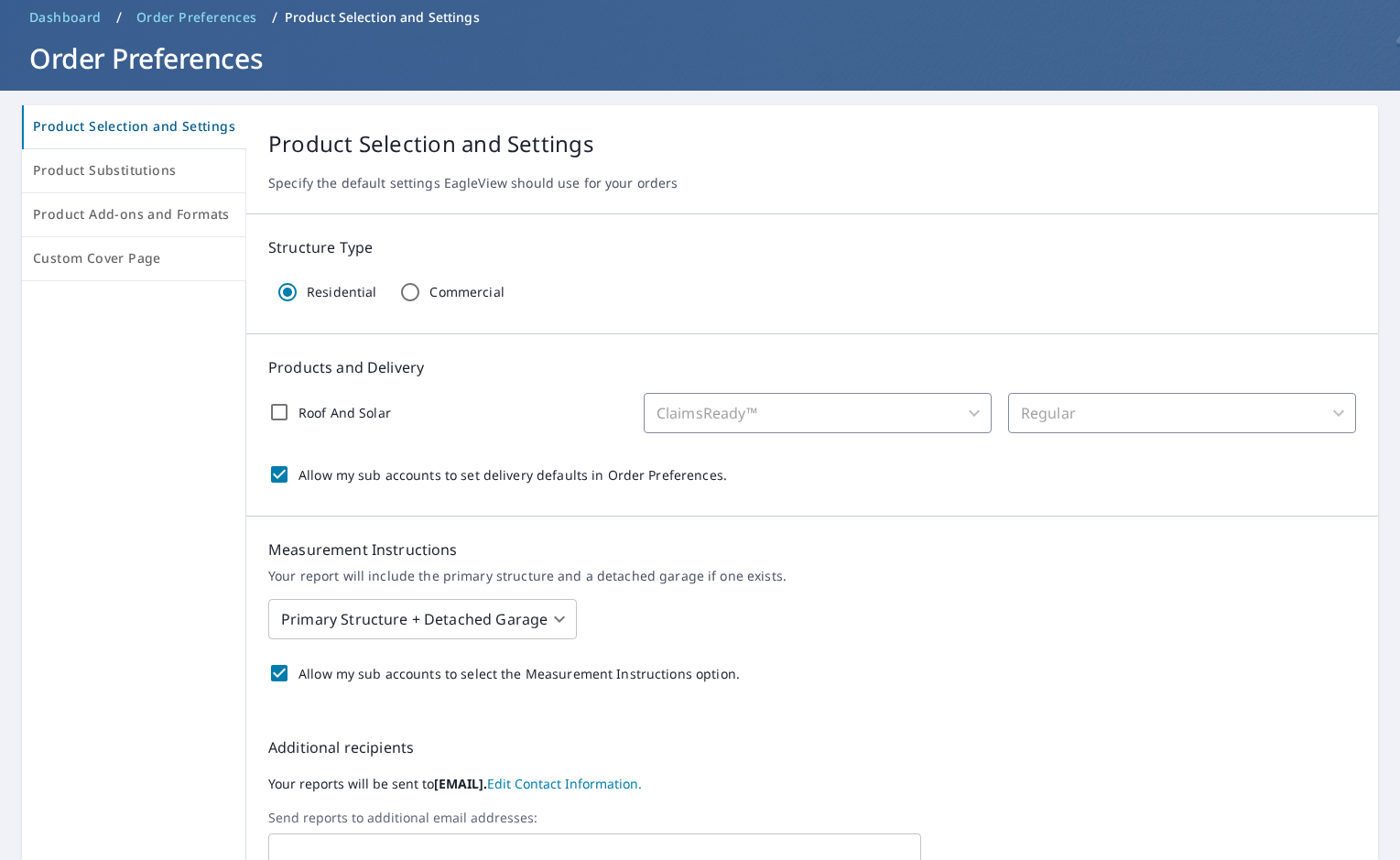 scroll, scrollTop: 0, scrollLeft: 0, axis: both 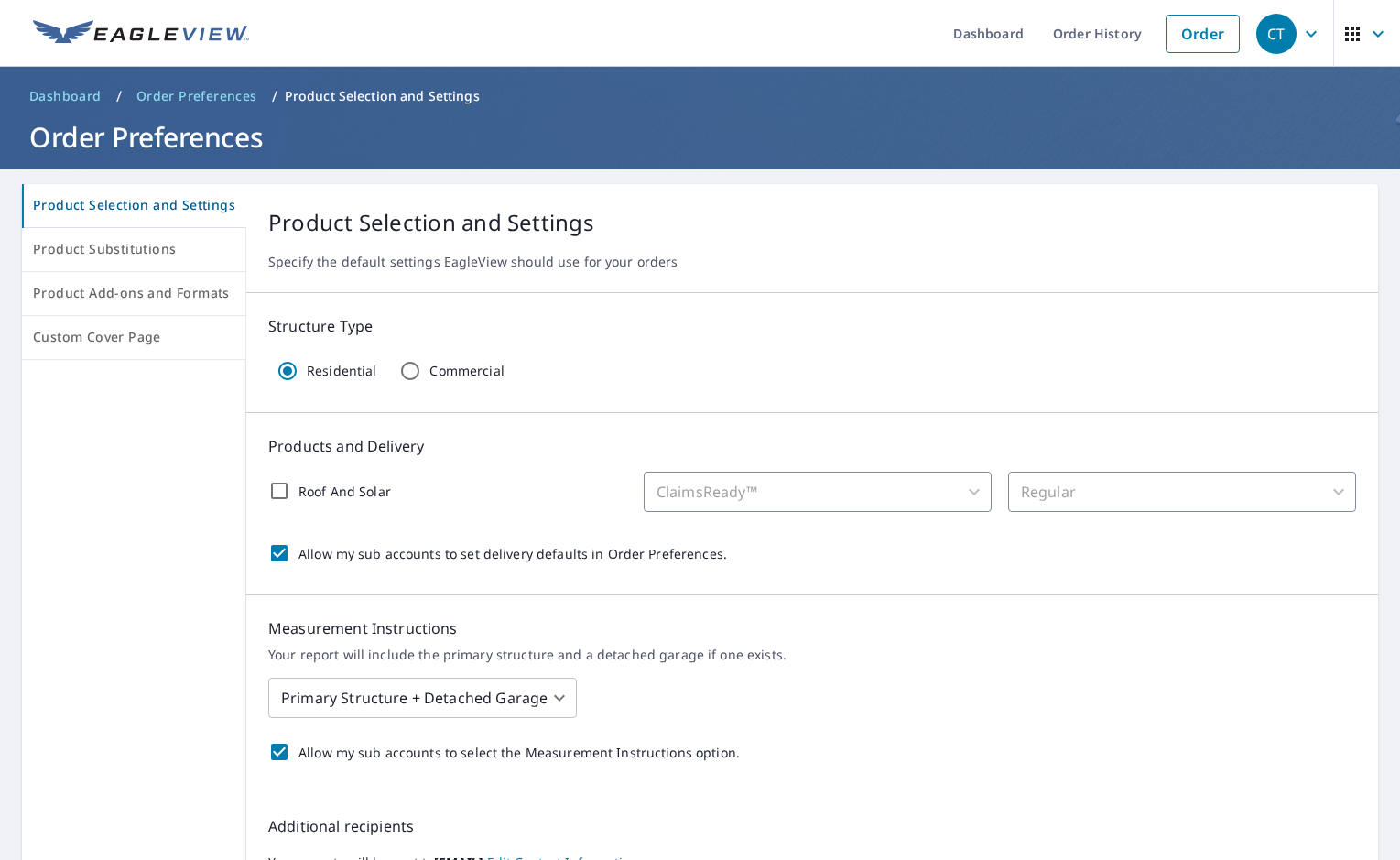 click on "CT" at bounding box center [1276, 34] 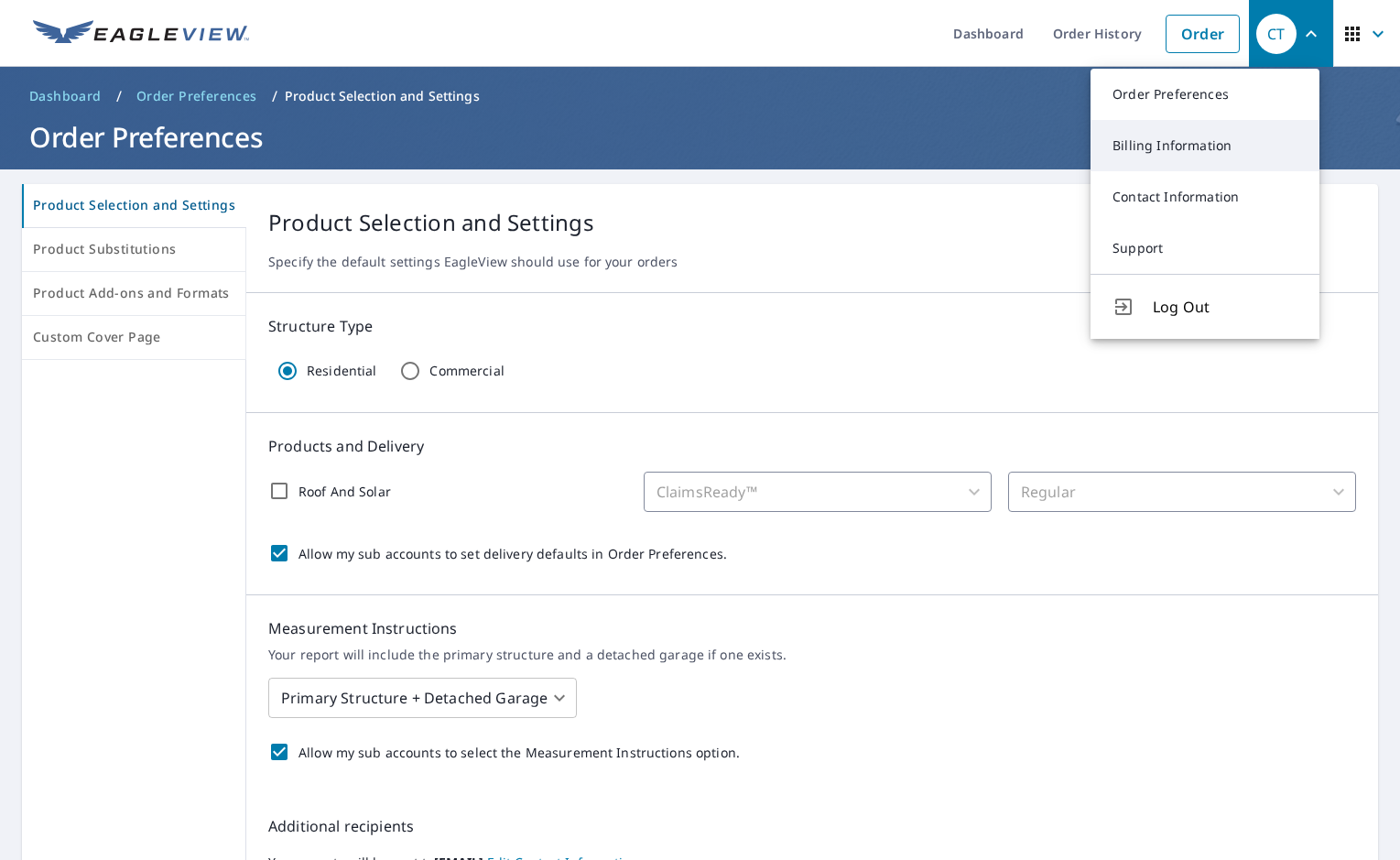 click on "Billing Information" at bounding box center [1205, 146] 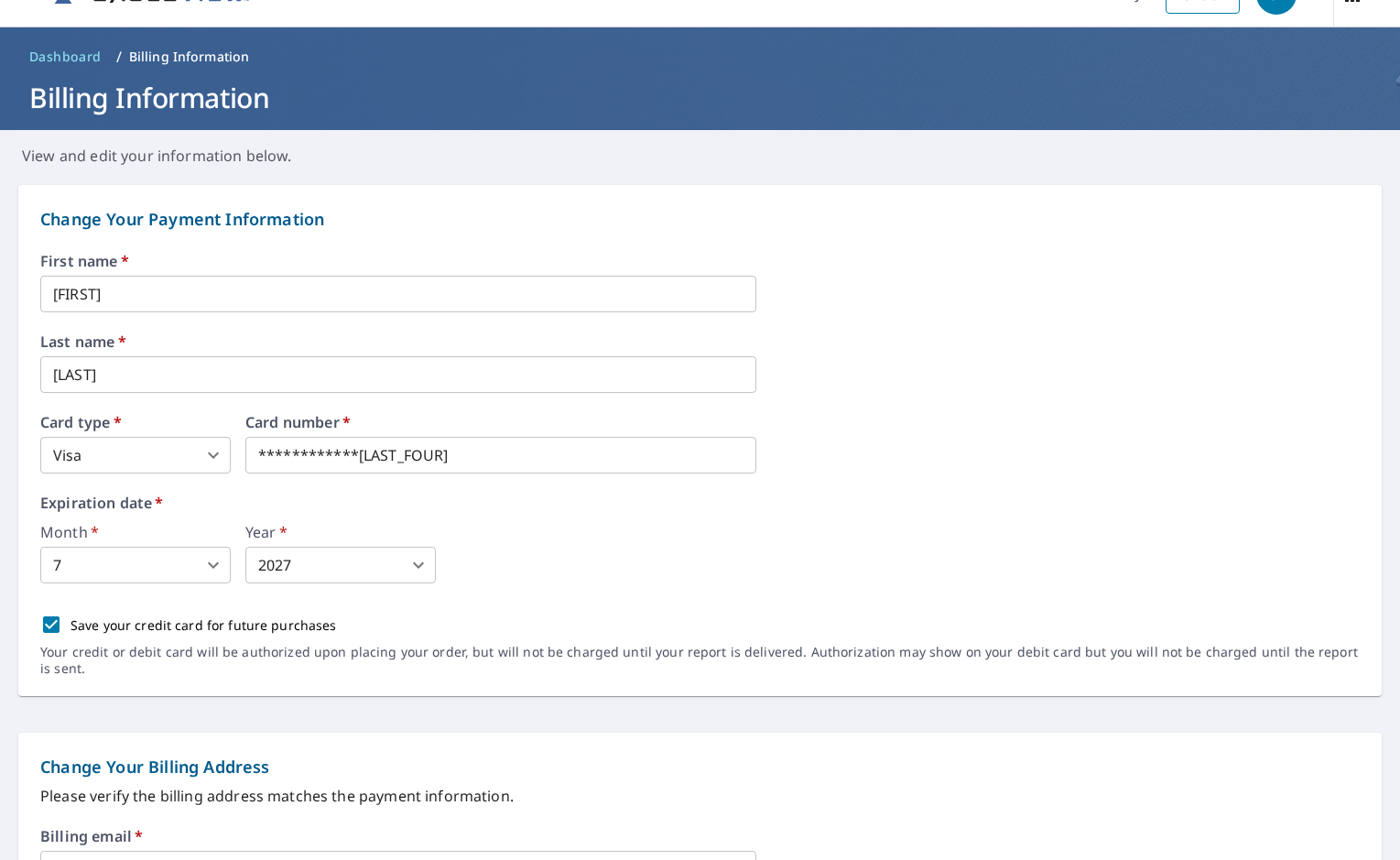 scroll, scrollTop: 0, scrollLeft: 0, axis: both 